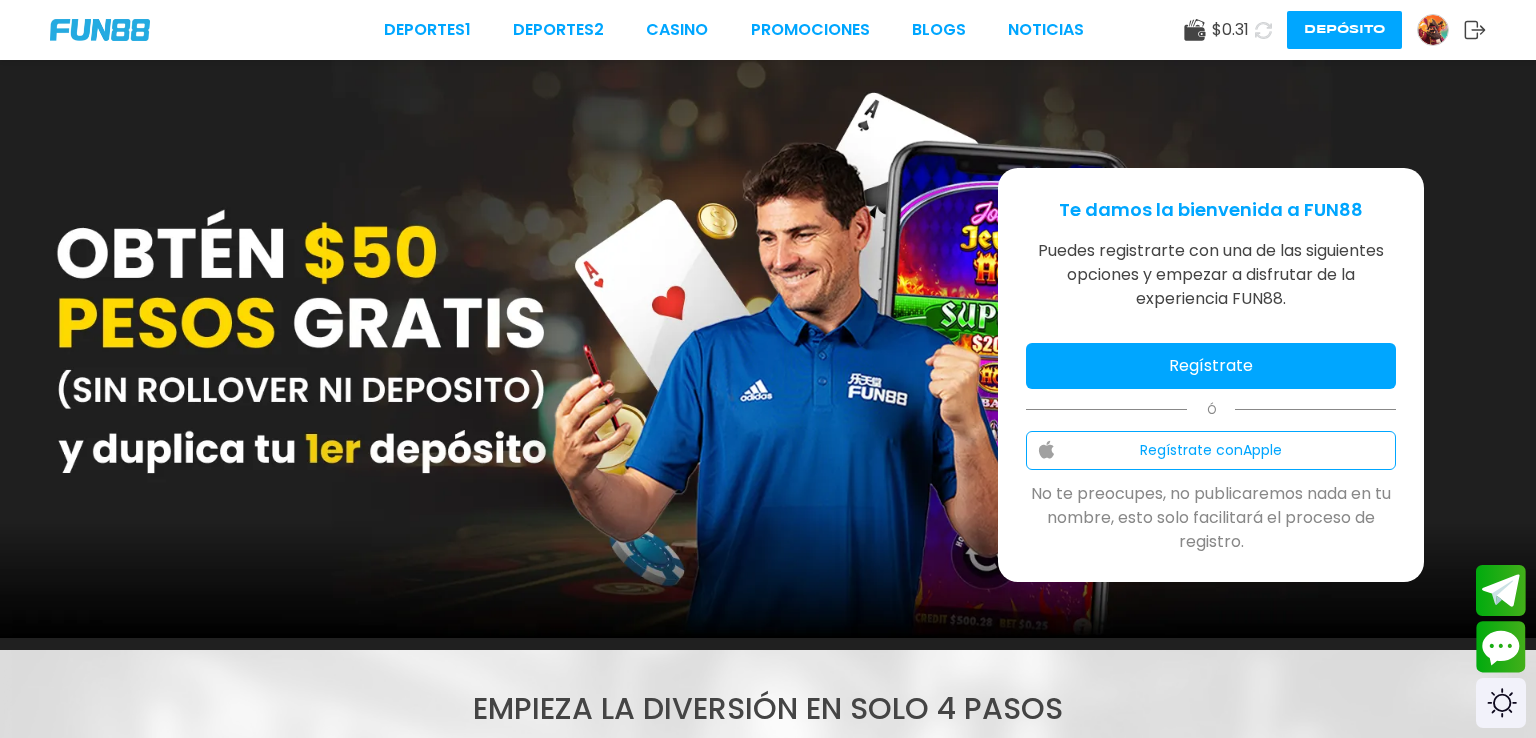scroll, scrollTop: 0, scrollLeft: 0, axis: both 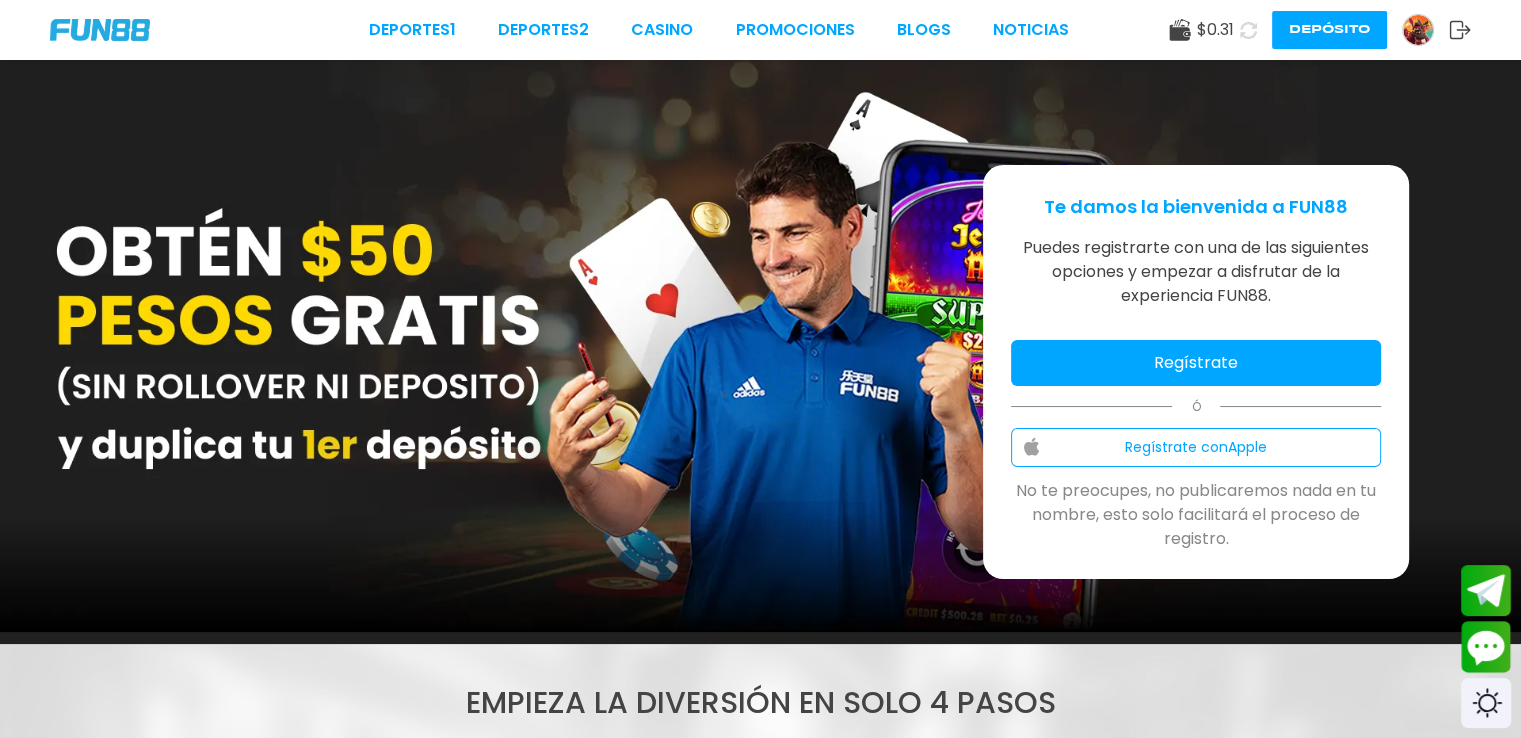click at bounding box center (1418, 30) 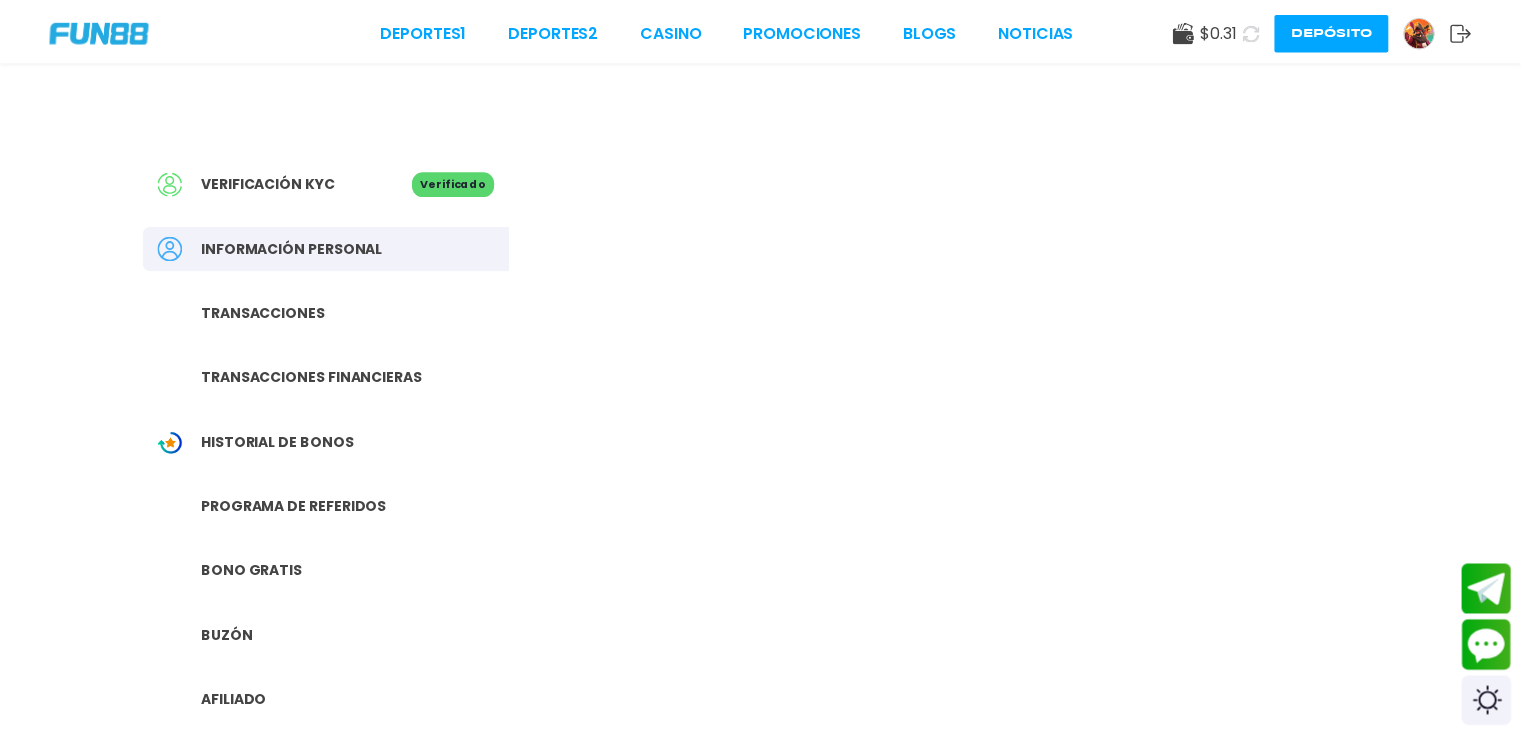scroll, scrollTop: 0, scrollLeft: 0, axis: both 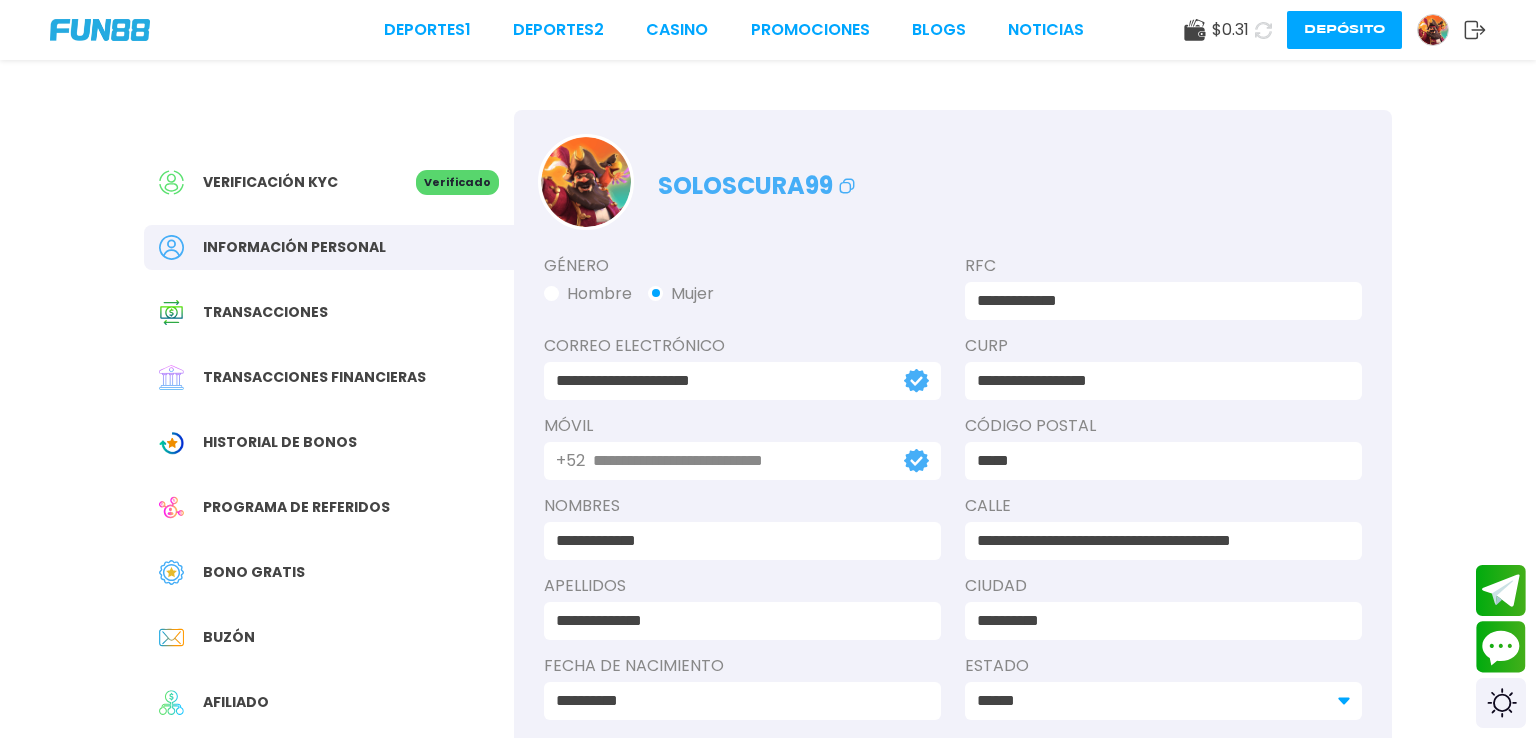 type on "**********" 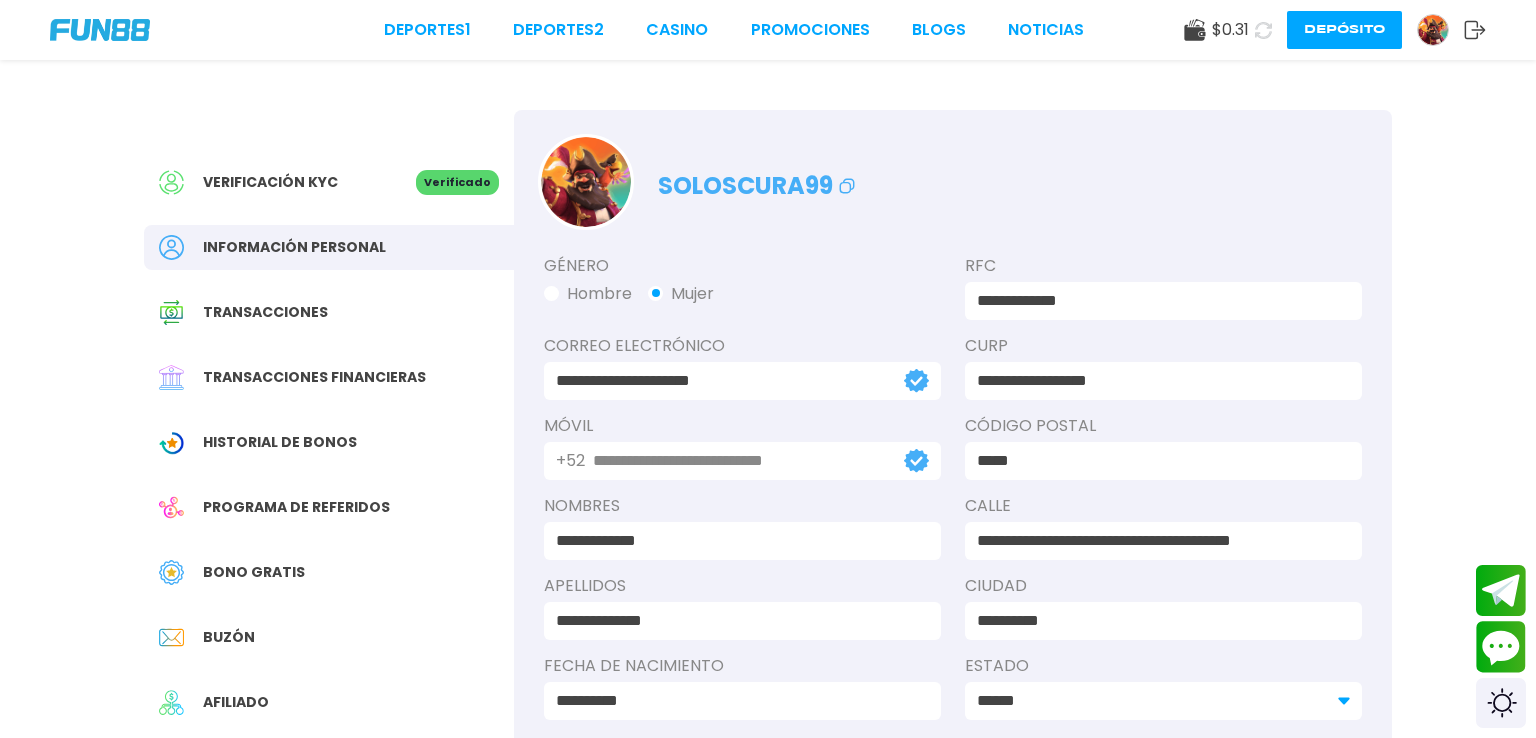type on "**********" 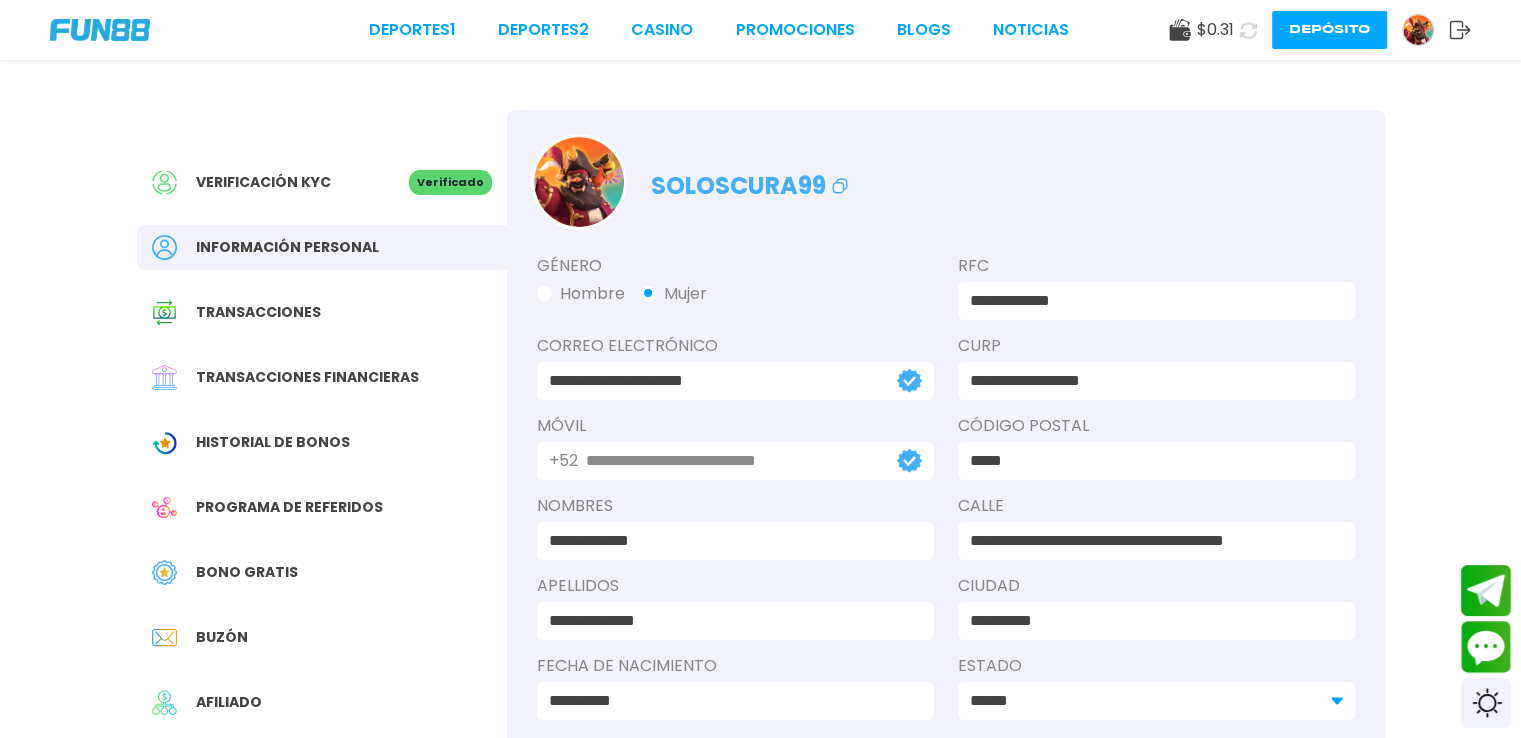 click on "Bono Gratis" at bounding box center (247, 572) 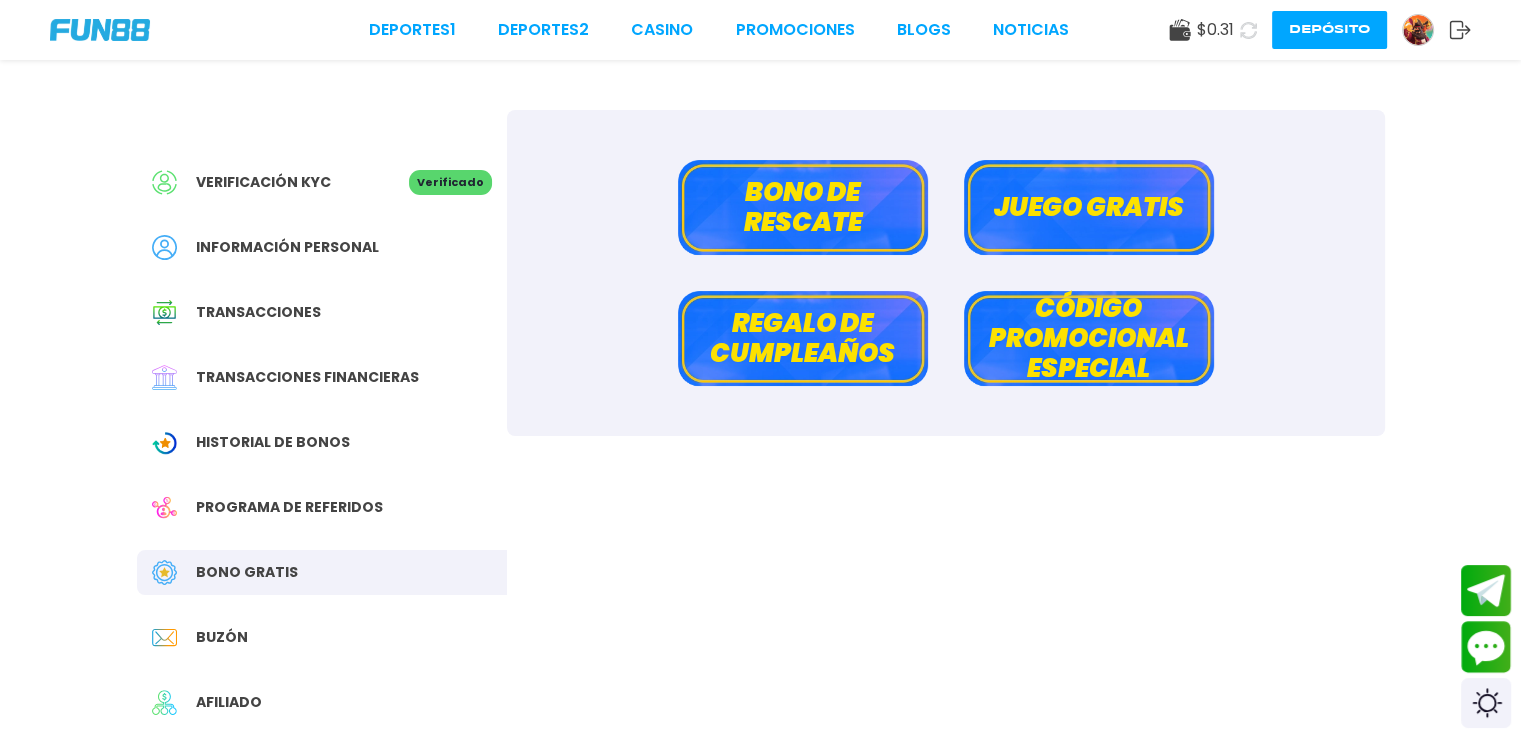 click on "Bono de rescate" at bounding box center [803, 207] 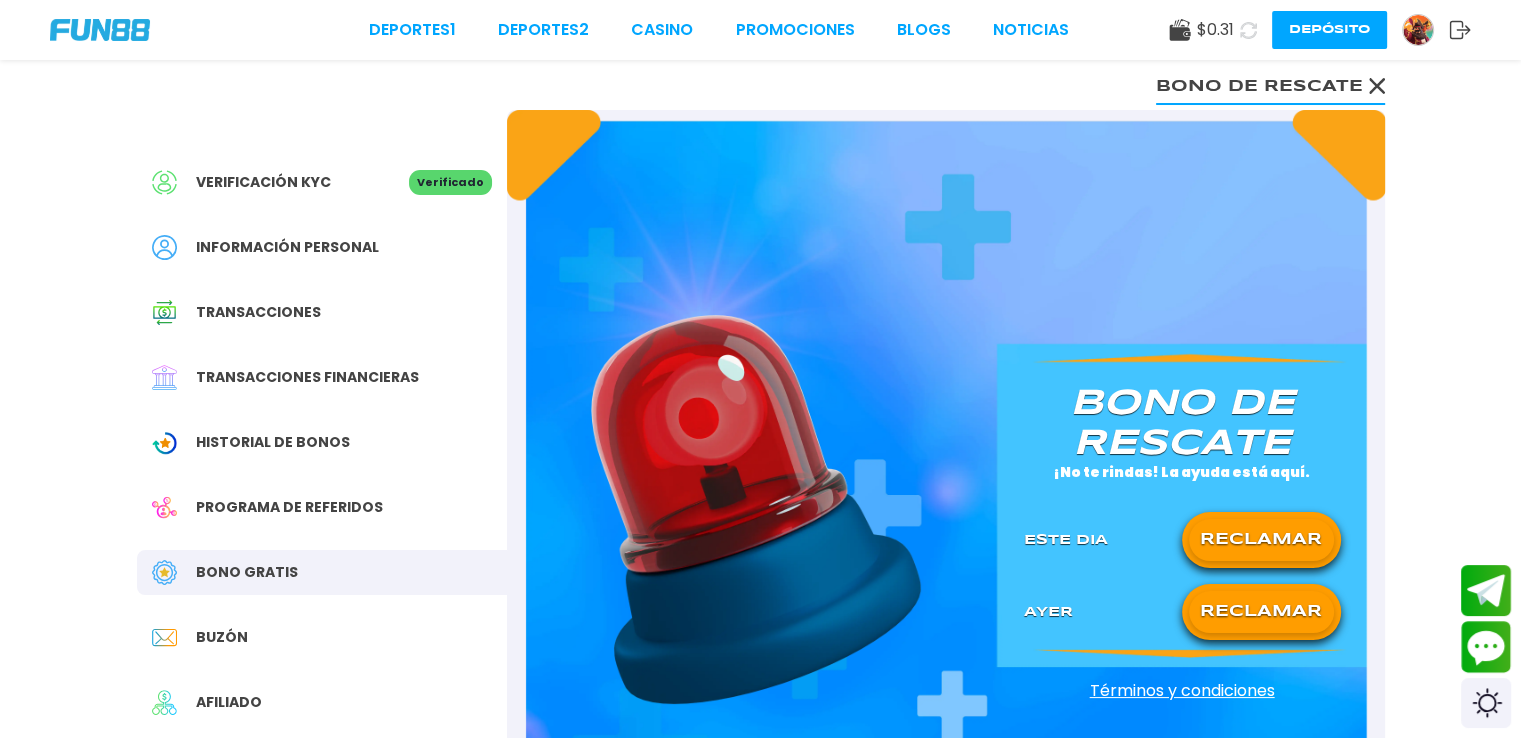click on "RECLAMAR" at bounding box center (1261, 540) 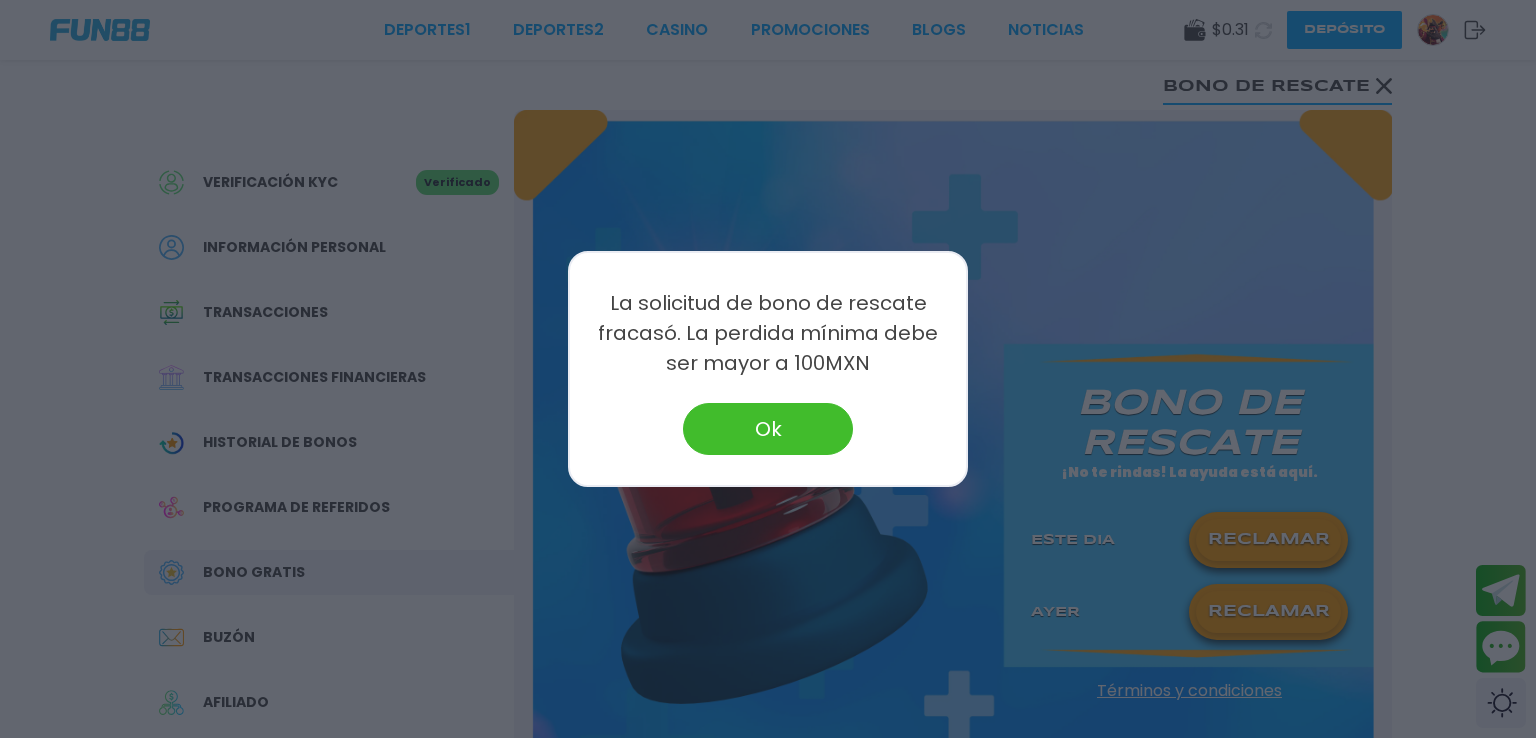 click on "Ok" at bounding box center (768, 429) 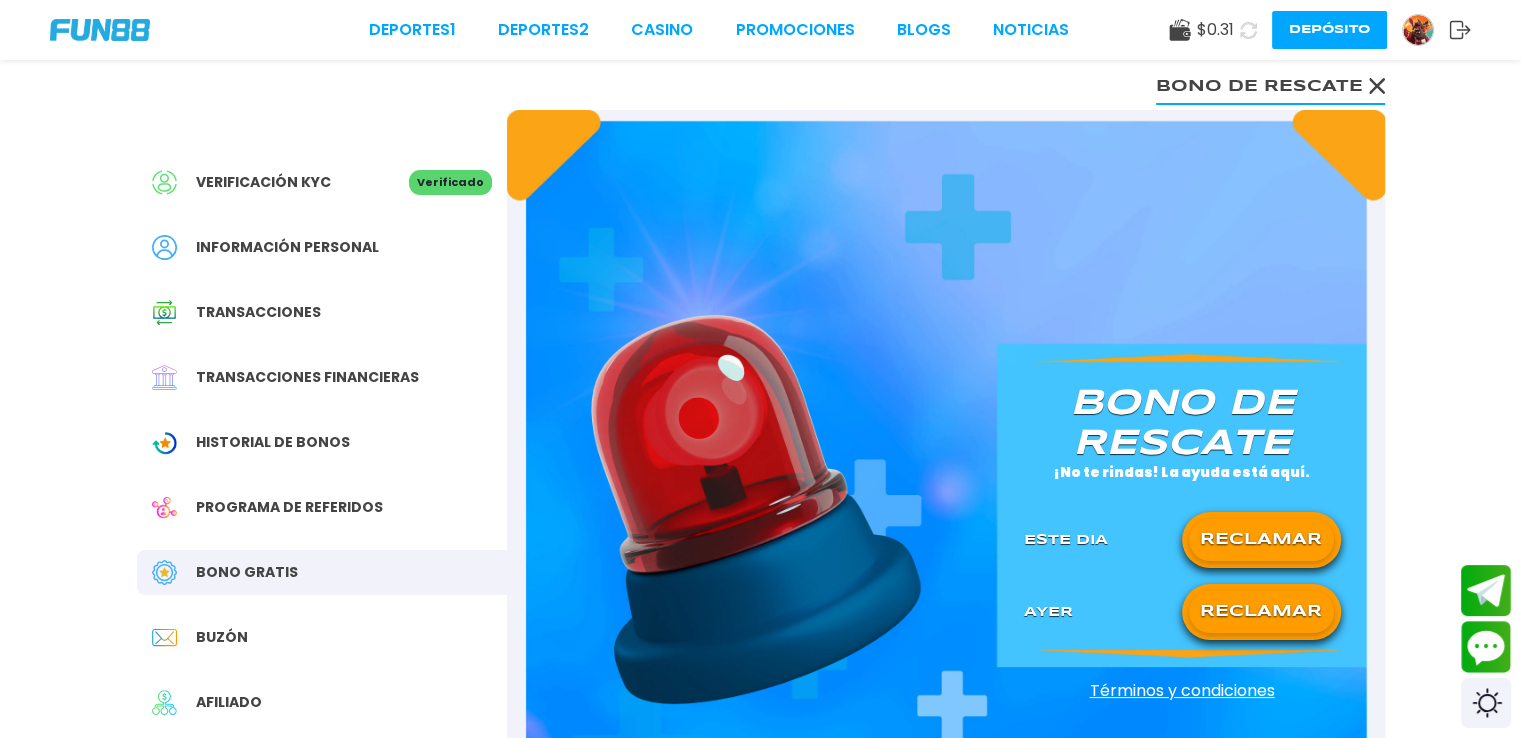 click on "RECLAMAR" at bounding box center (1261, 612) 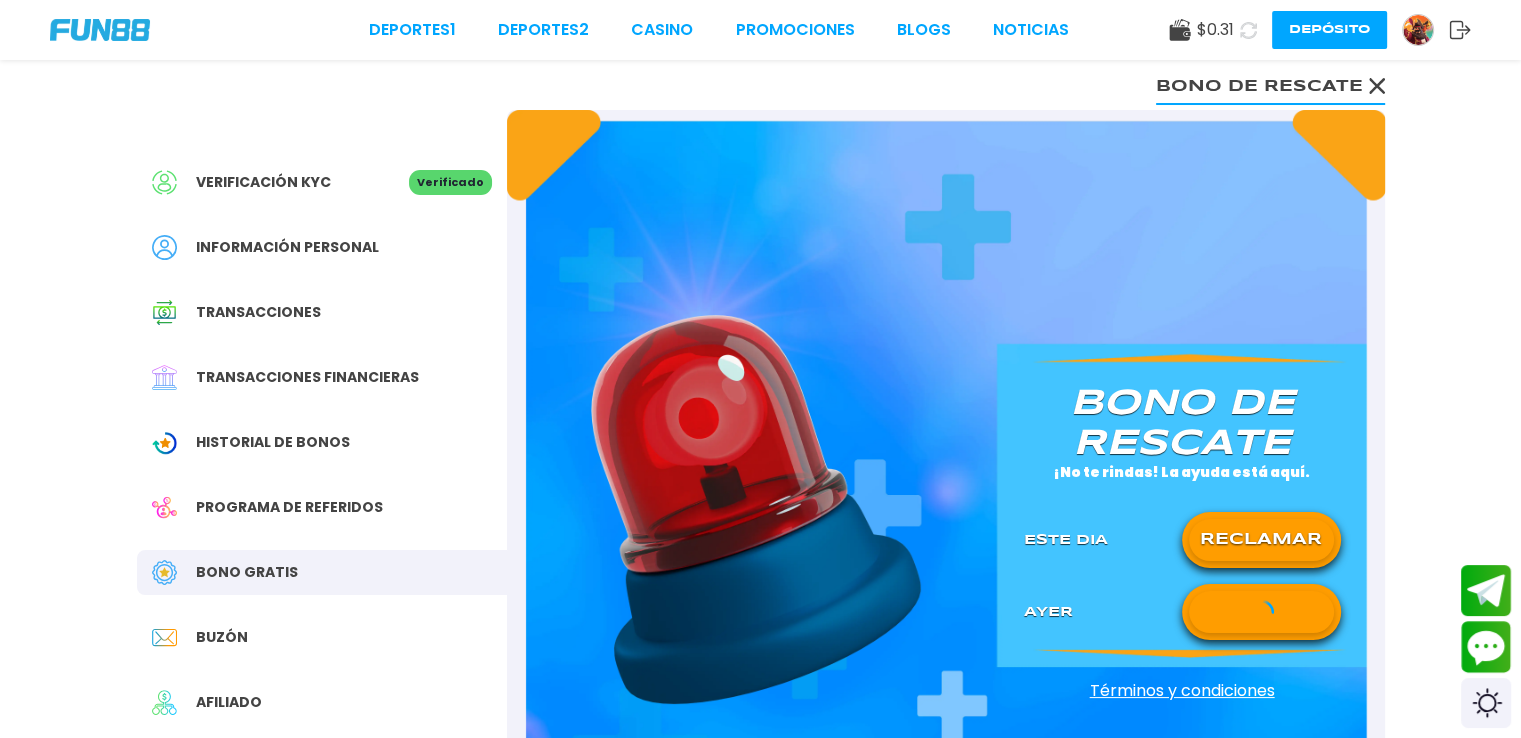 click at bounding box center (1261, 612) 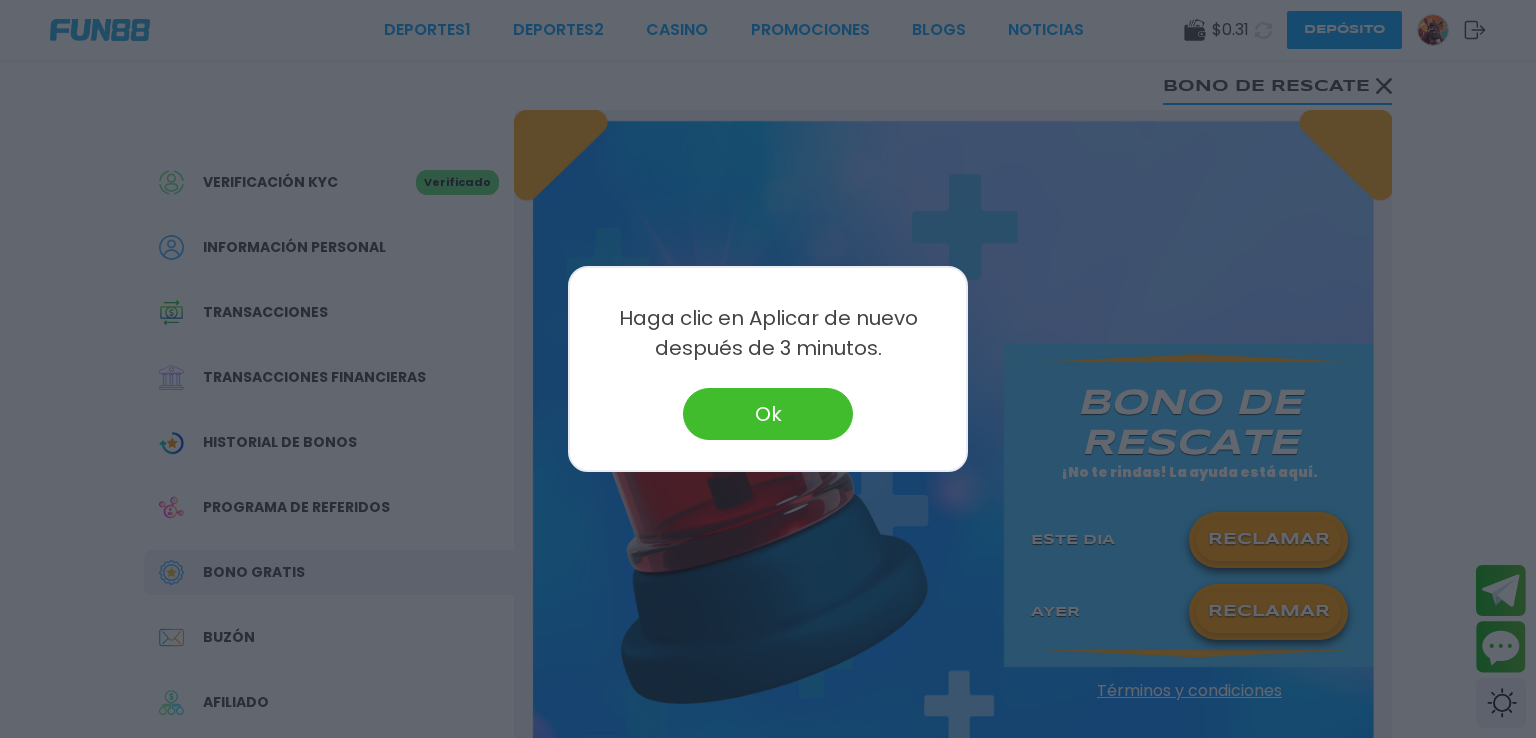 click on "Haga clic en Aplicar de nuevo después de 3 minutos. Ok" at bounding box center (768, 369) 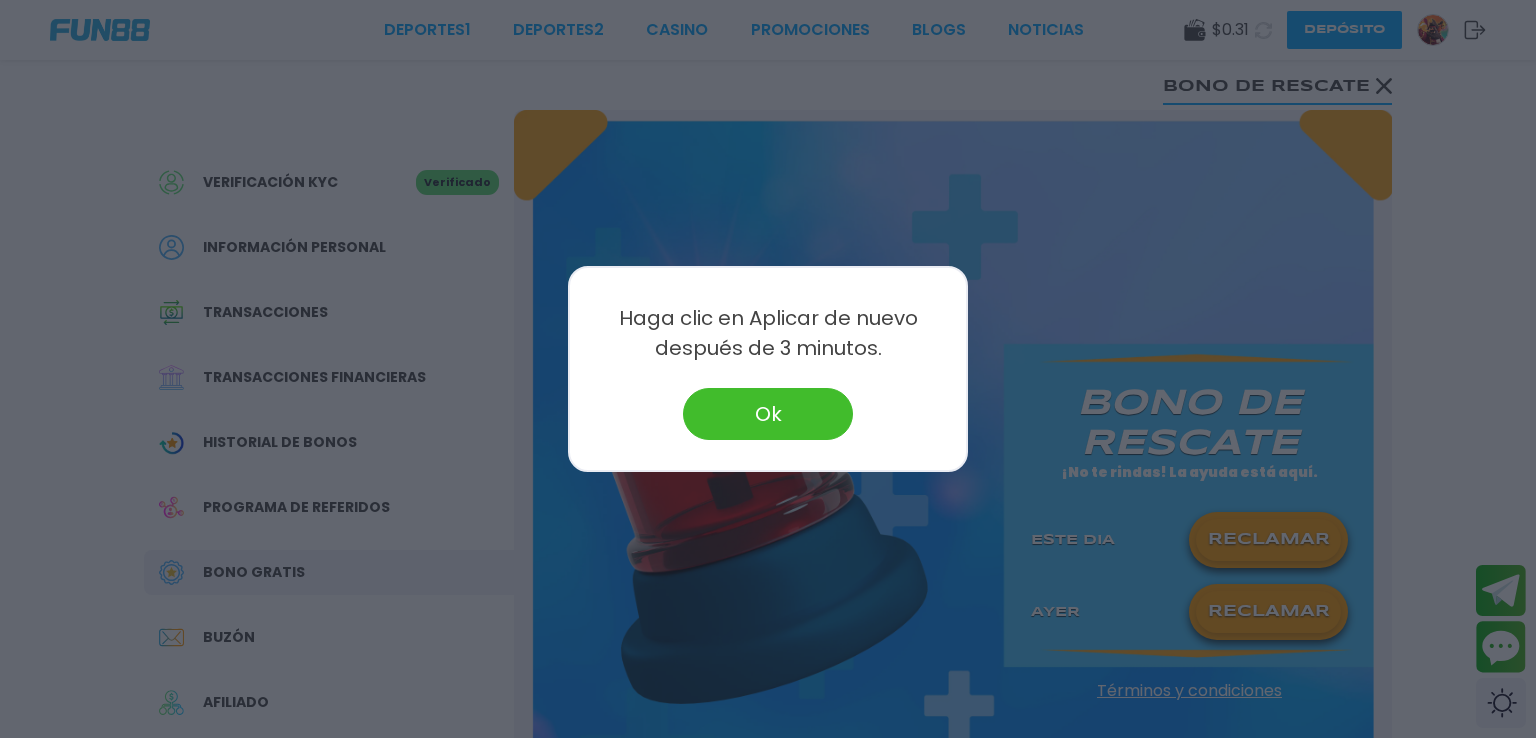 click on "Ok" at bounding box center (768, 414) 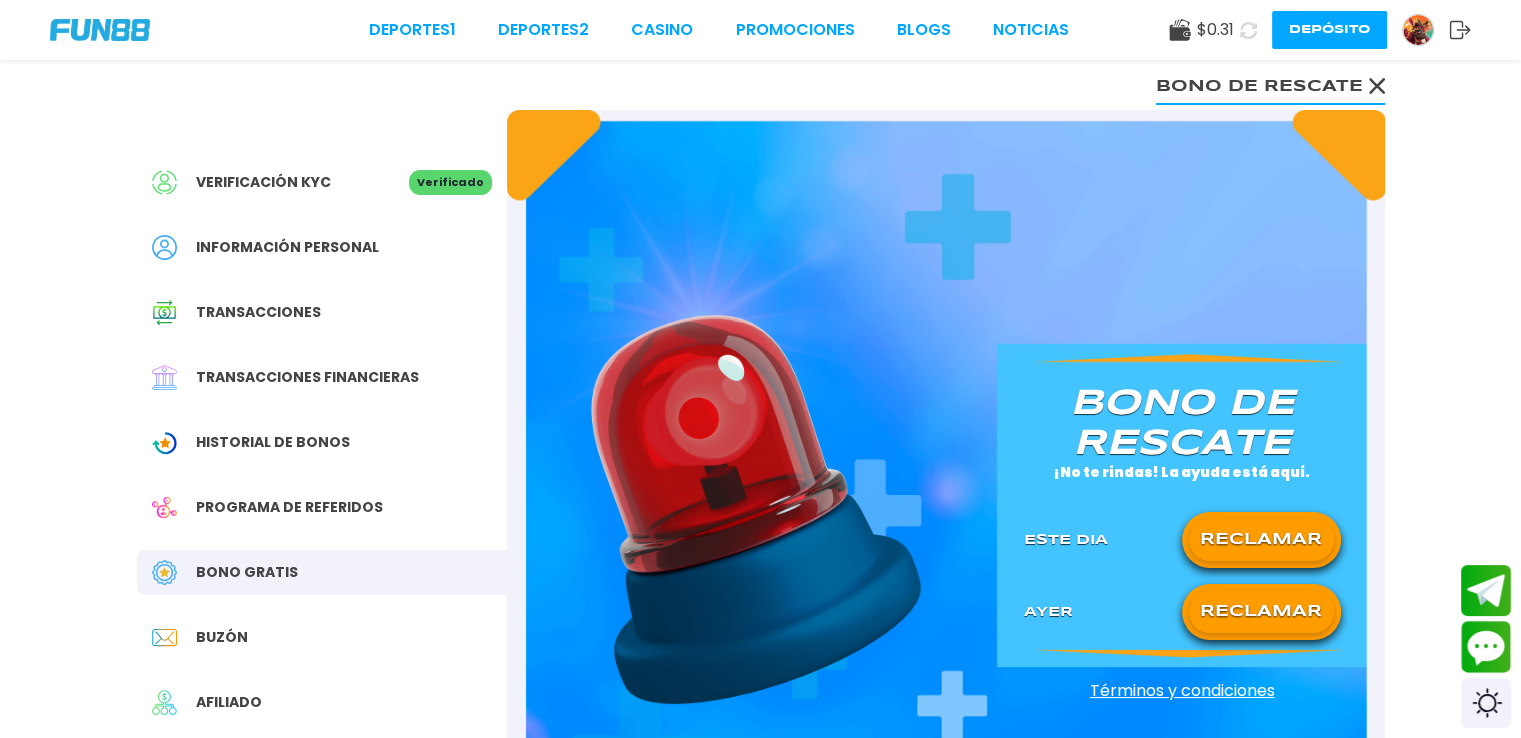 click on "RECLAMAR" at bounding box center [1261, 612] 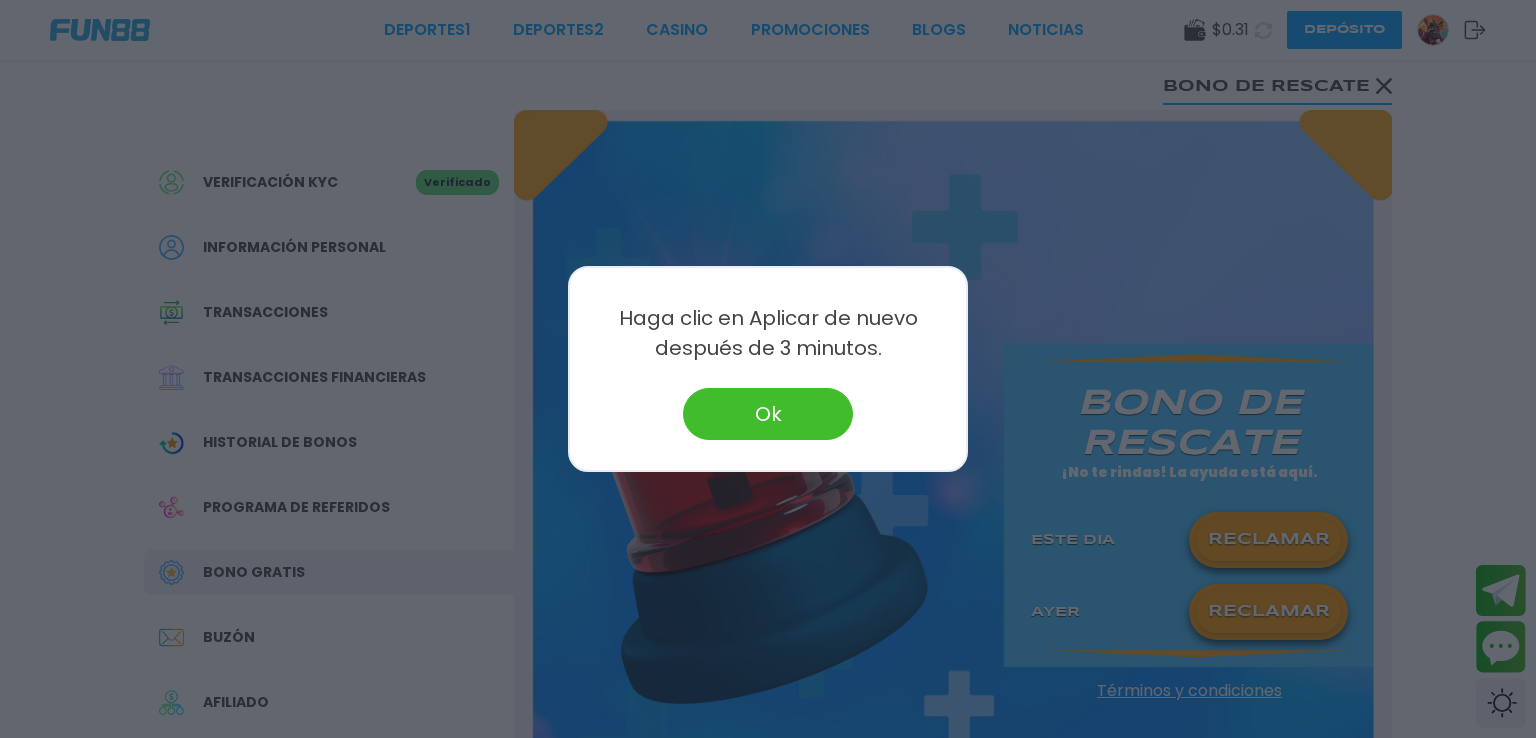 click on "Ok" at bounding box center (768, 414) 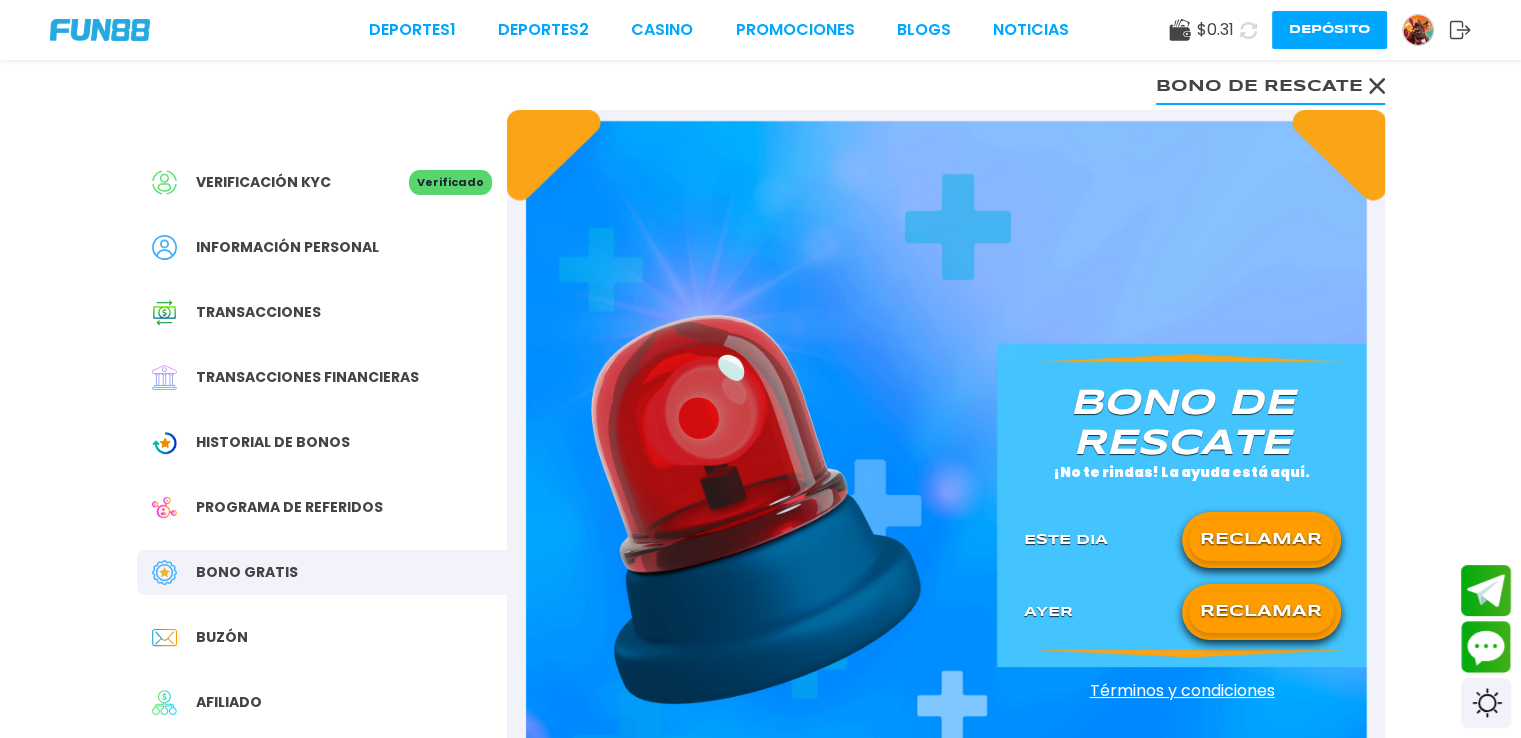 click on "Transacciones financieras" at bounding box center [322, 377] 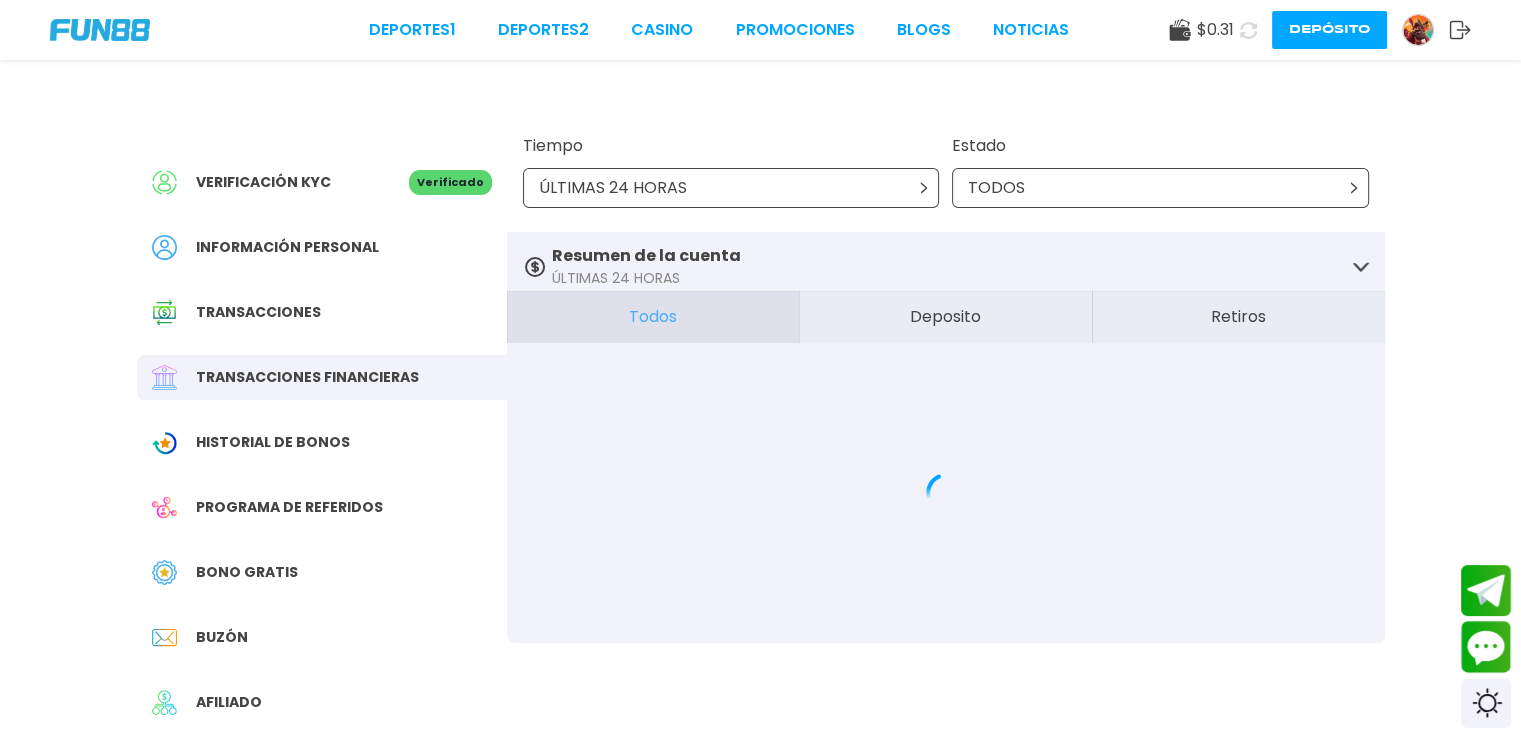 click on "Transacciones financieras" at bounding box center (322, 377) 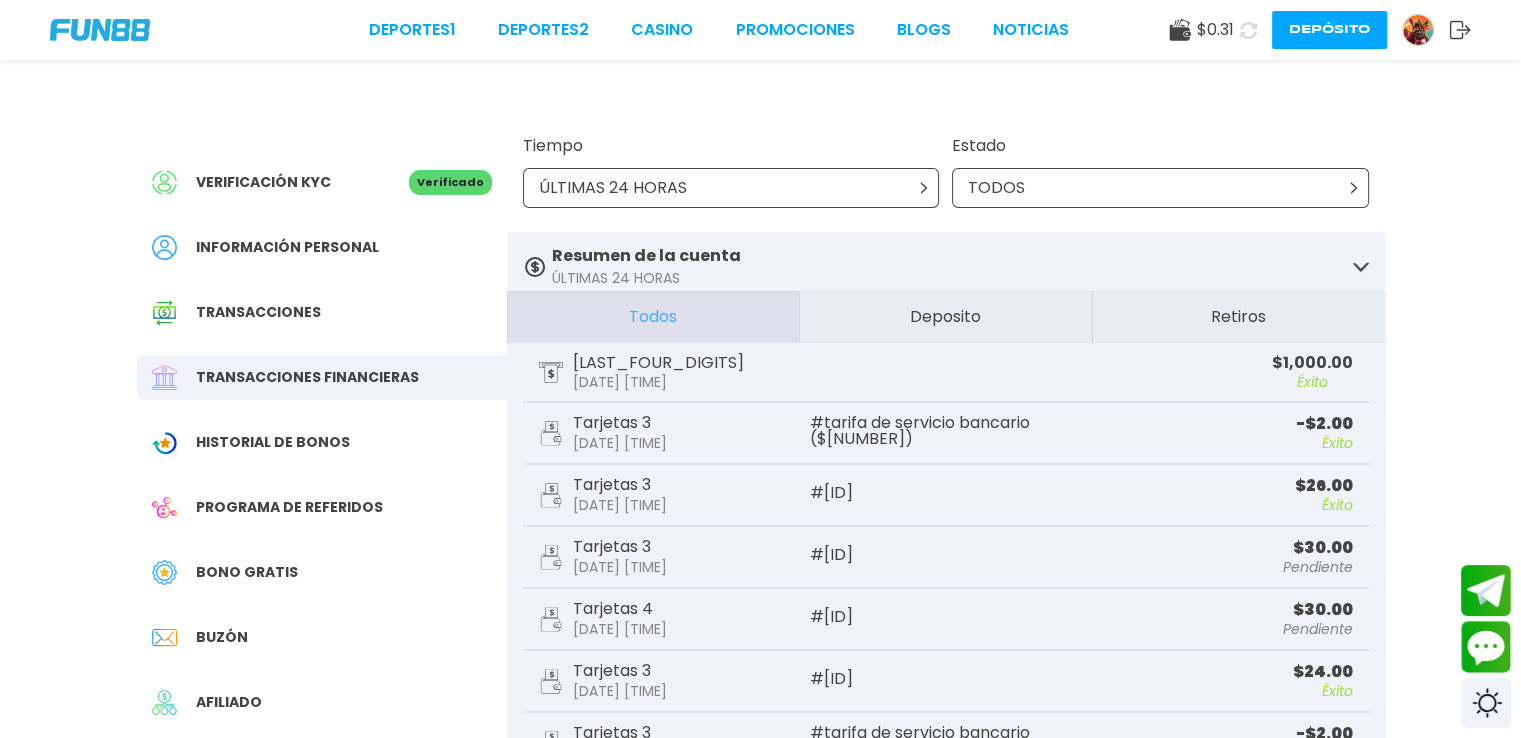 click on "Transacciones" at bounding box center (258, 312) 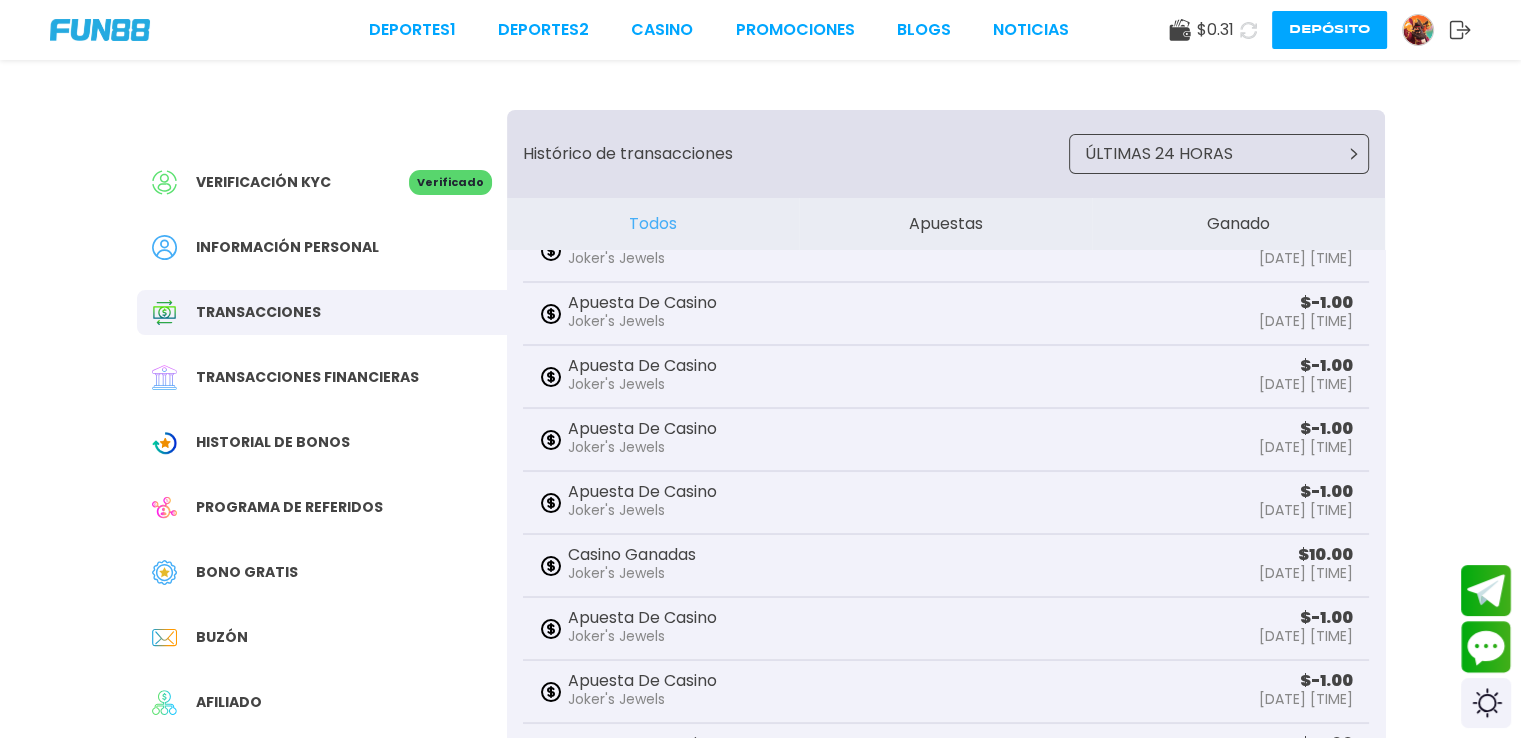 scroll, scrollTop: 378, scrollLeft: 0, axis: vertical 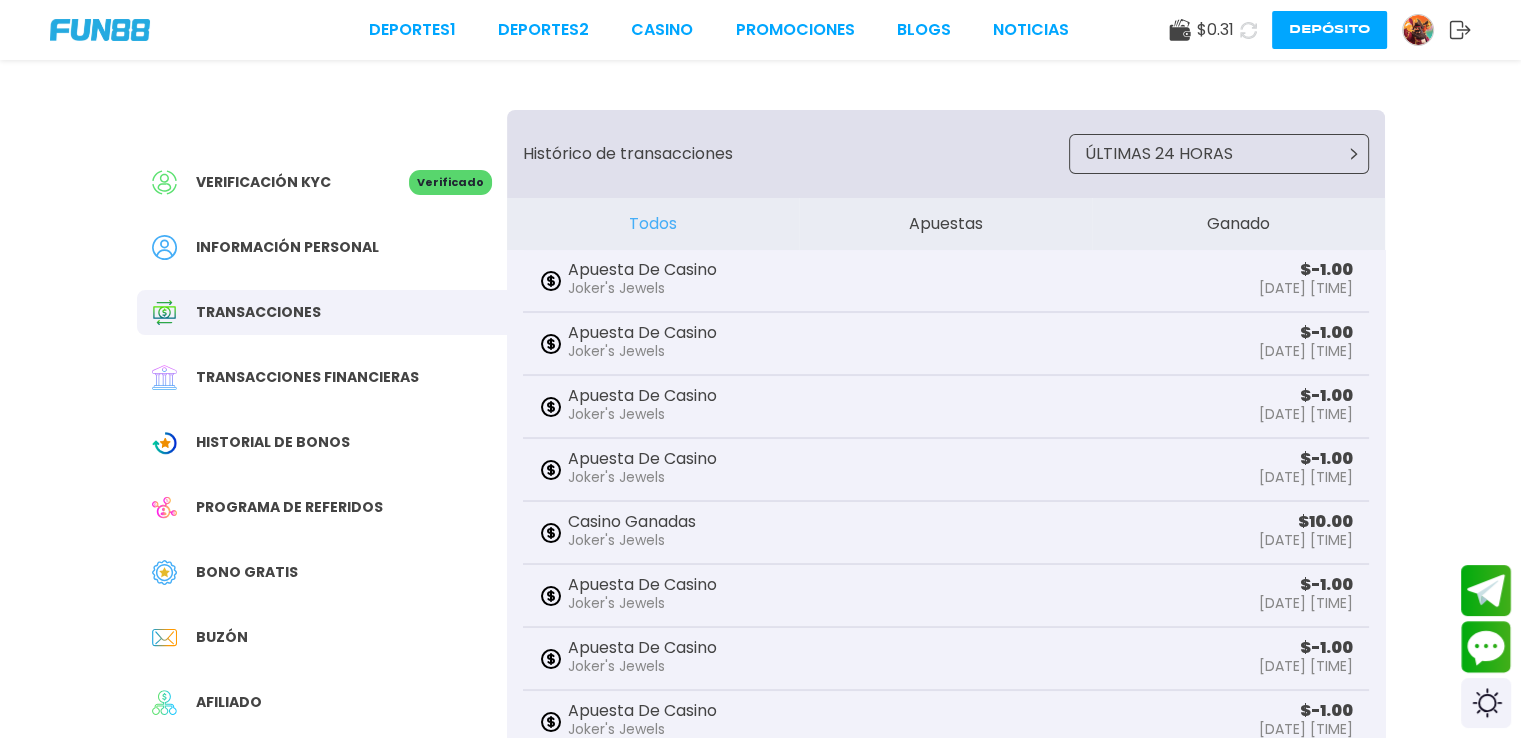 drag, startPoint x: 1393, startPoint y: 473, endPoint x: 1405, endPoint y: 555, distance: 82.8734 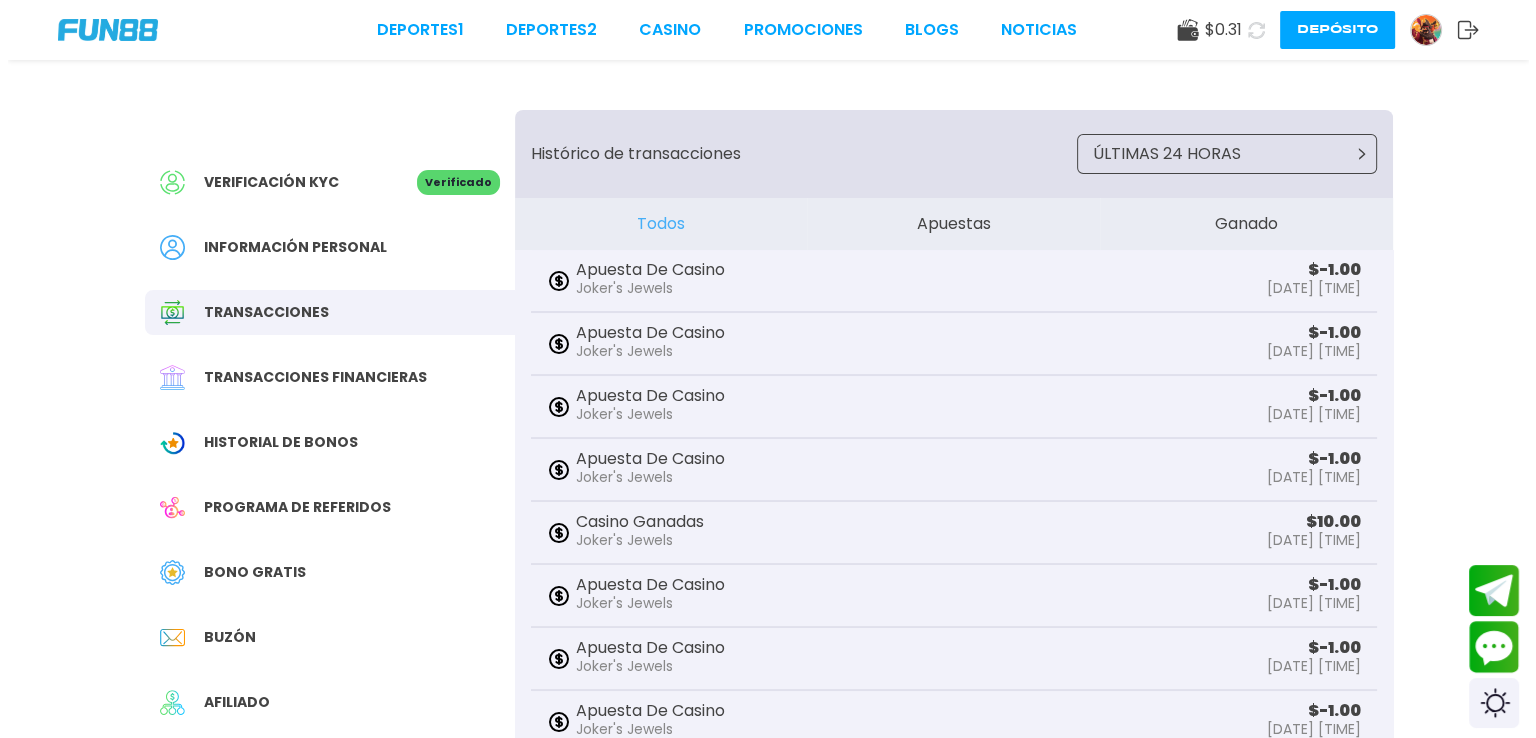 scroll, scrollTop: 0, scrollLeft: 0, axis: both 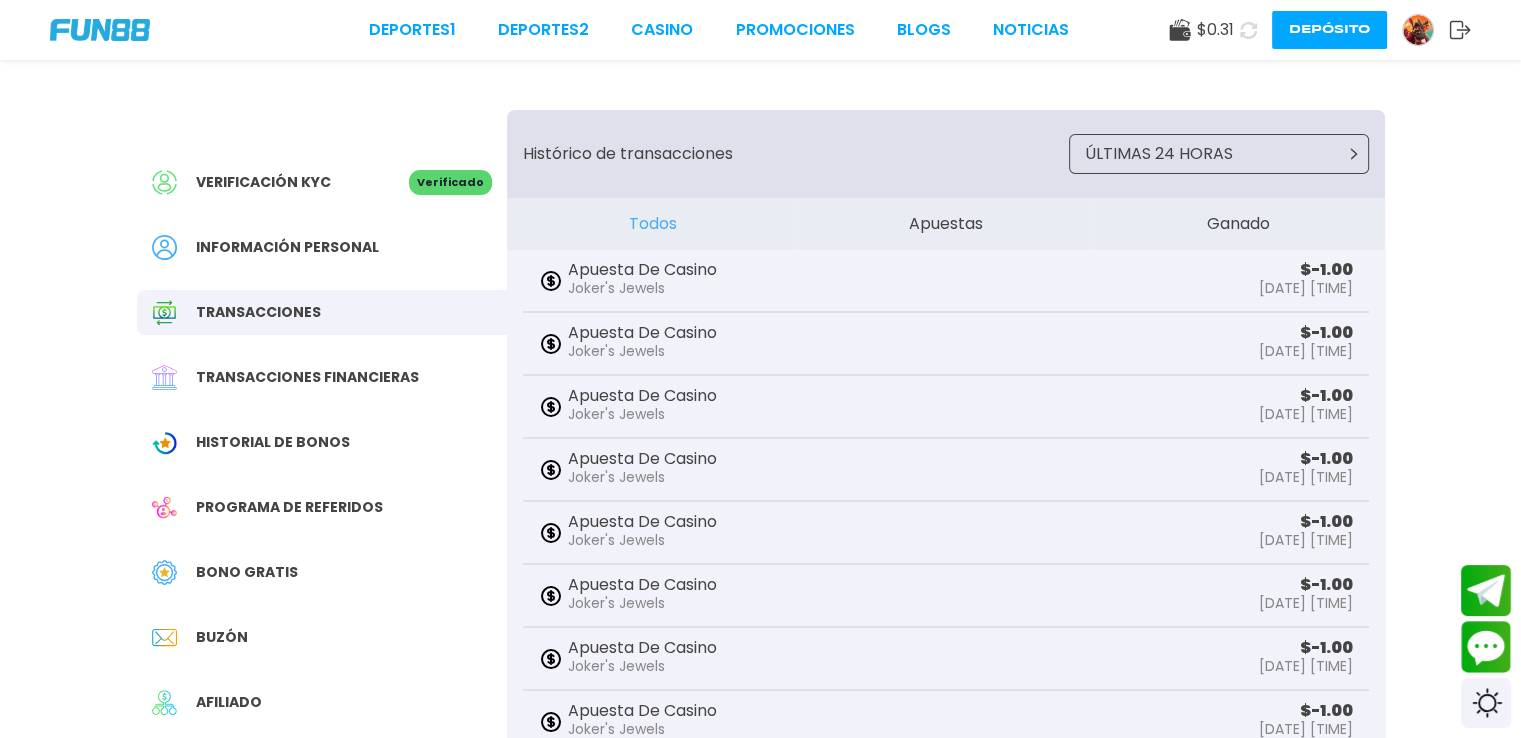 click on "Apuestas" at bounding box center (945, 224) 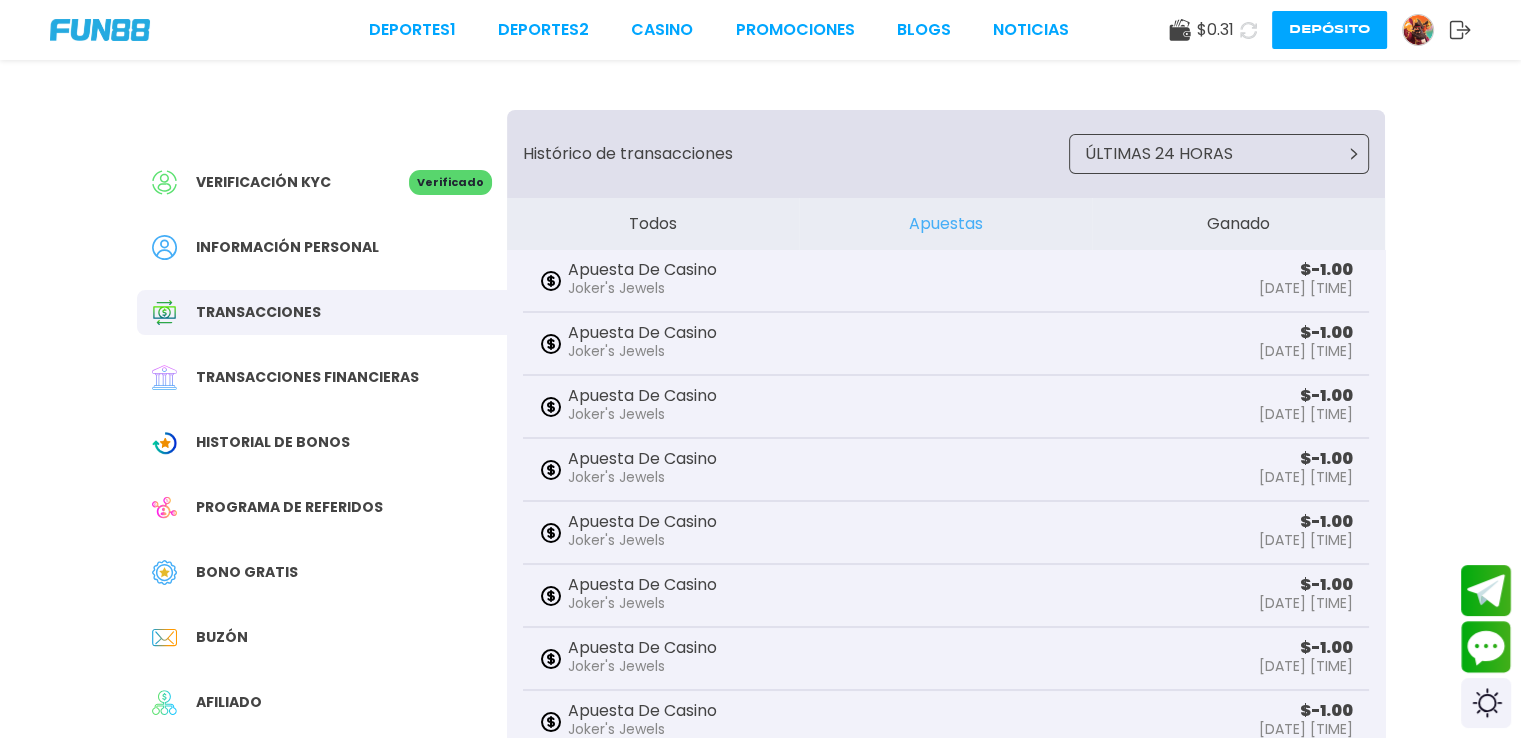click on "Histórico de transacciones ÚLTIMAS 24 HORAS" at bounding box center [946, 154] 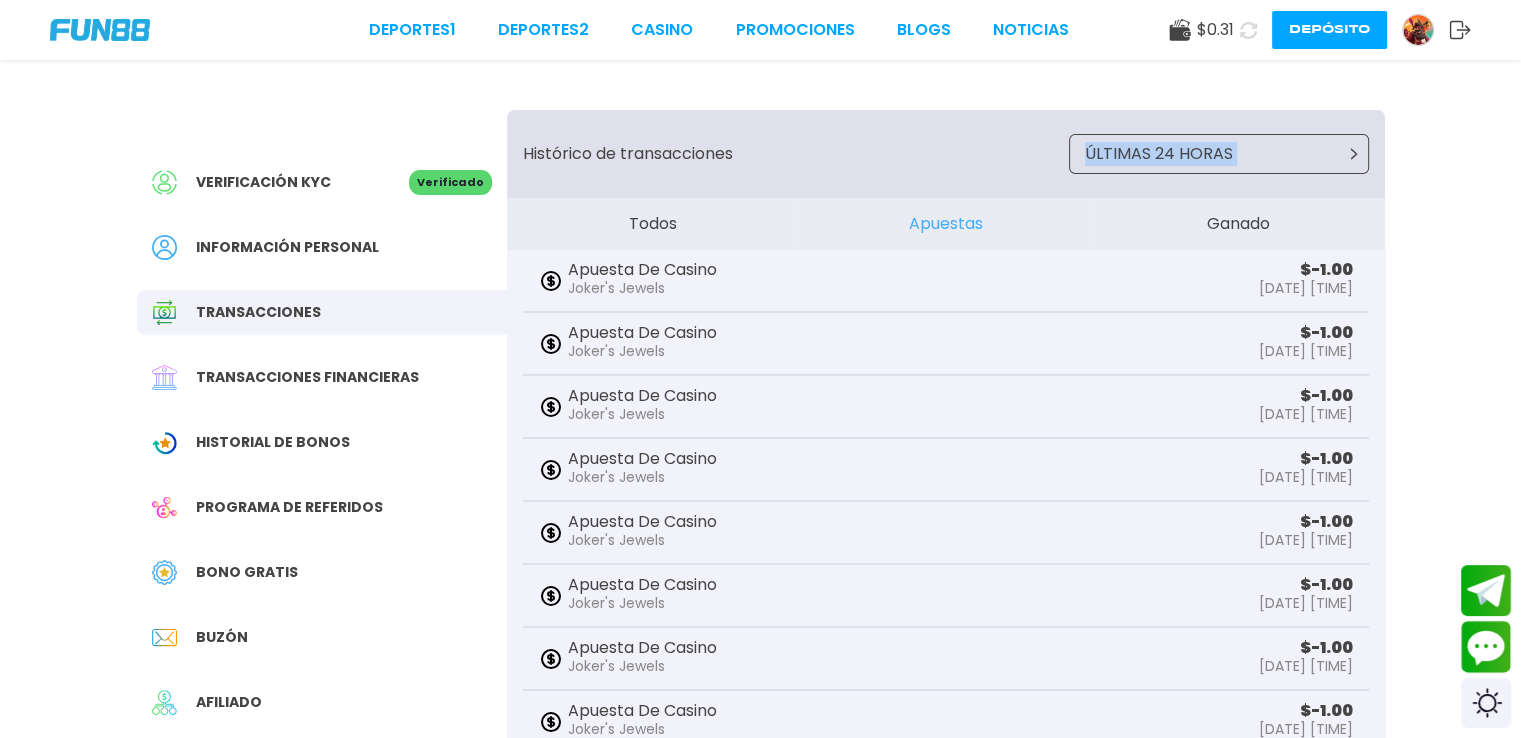 click on "Histórico de transacciones ÚLTIMAS 24 HORAS" at bounding box center (946, 154) 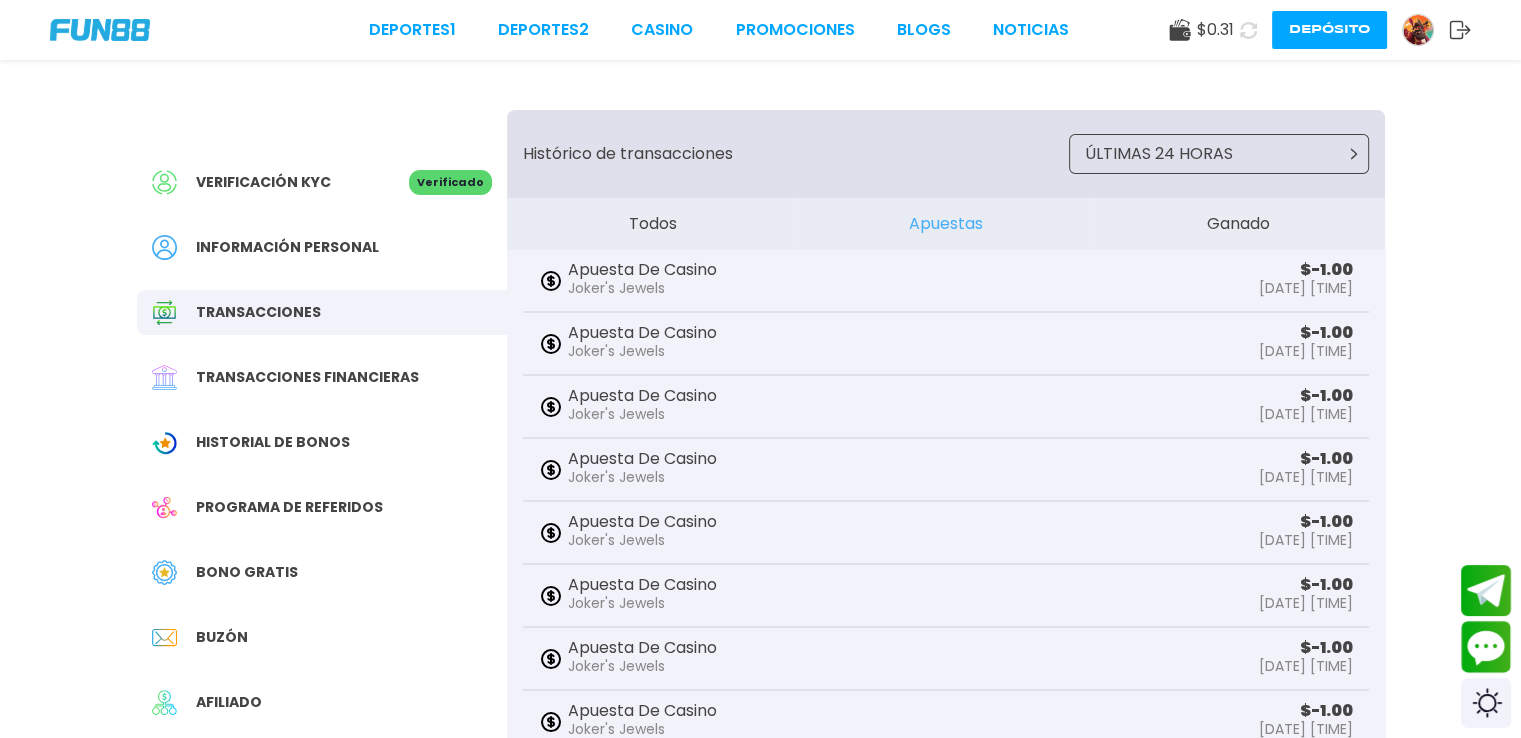 click on "Verificación KYC Verificado Información personal Transacciones Transacciones financieras Historial de Bonos Programa de referidos Bono Gratis Buzón Afiliado Comisión Sugerencias Histórico de transacciones ÚLTIMAS 24 HORAS Todos Apuestas Ganado Apuesta De Casino Joker's Jewels $ [NUMBER] [DATE] [TIME] Apuesta De Casino Joker's Jewels $ [NUMBER] [DATE] [TIME] Apuesta De Casino Joker's Jewels $ [NUMBER] [DATE] [TIME] Apuesta De Casino Joker's Jewels $ [NUMBER] [DATE] [TIME] Apuesta De Casino Joker's Jewels $ [NUMBER] [DATE] [TIME] Apuesta De Casino Joker's Jewels $ [NUMBER] [DATE] [TIME] Apuesta De Casino Joker's Jewels $ [NUMBER] [DATE] [TIME] Apuesta De Casino Joker's Jewels $ [NUMBER] [DATE] [TIME] Apuesta De Casino Joker's Jewels $ [NUMBER] [DATE] [TIME] Apuesta De Casino Joker's Jewels $ [NUMBER] [DATE] [TIME] Apuesta De Casino Joker's Jewels $ [NUMBER] [DATE] [TIME] Apuesta De Casino Joker's Jewels $ [NUMBER] [DATE] [TIME] Apuesta De Casino Joker's Jewels $ [NUMBER] $" at bounding box center [761, 505] 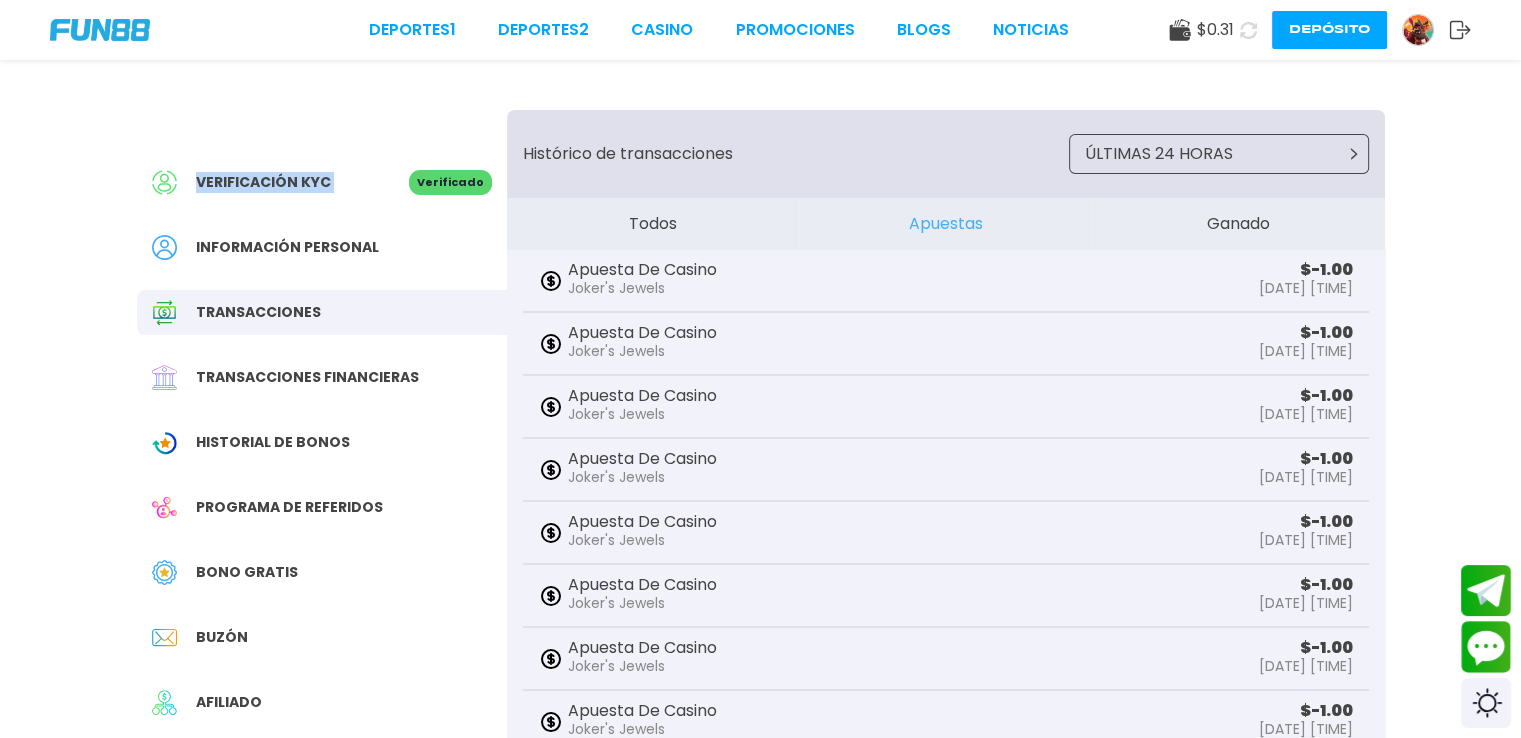 drag, startPoint x: 417, startPoint y: 100, endPoint x: 38, endPoint y: 193, distance: 390.2435 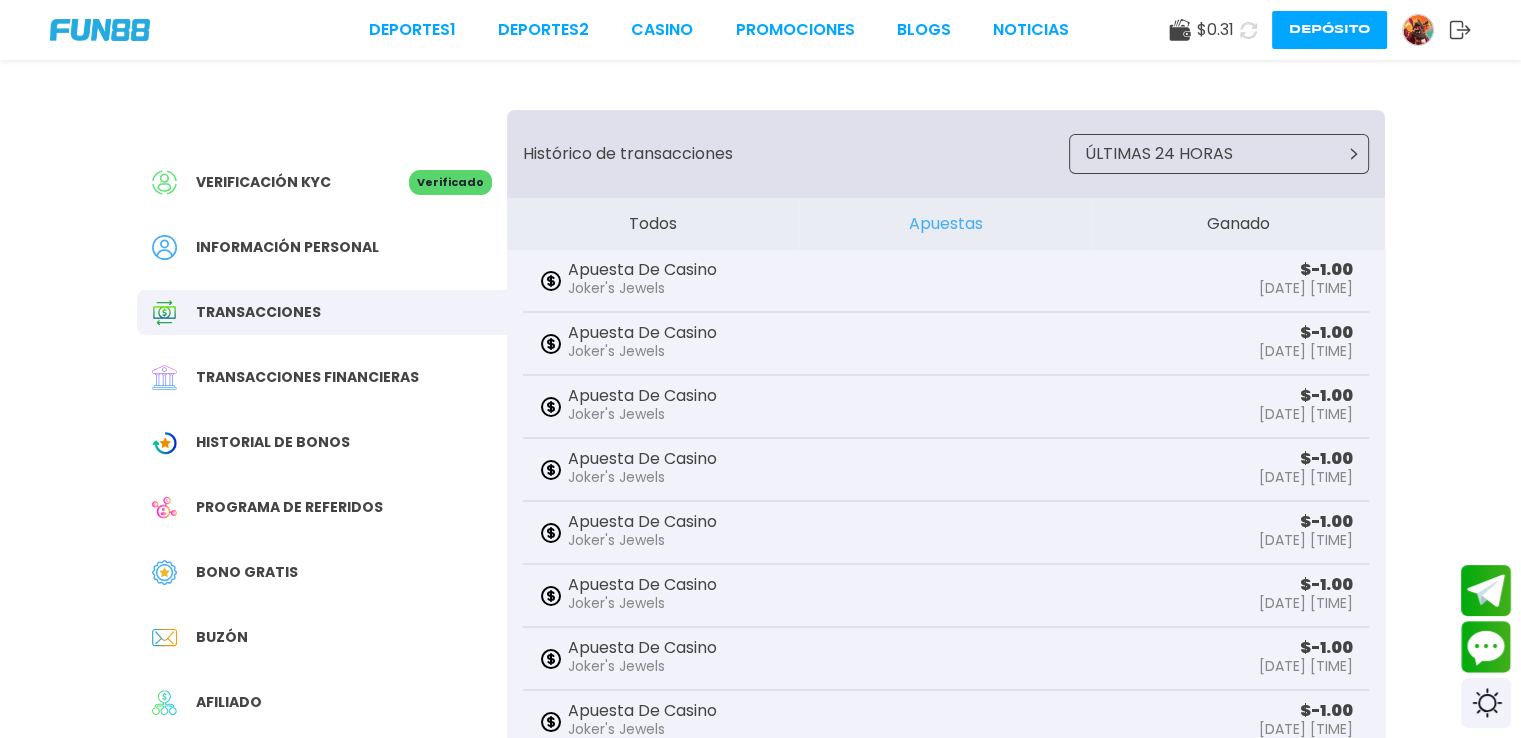 click on "Verificación KYC Verificado Información personal Transacciones Transacciones financieras Historial de Bonos Programa de referidos Bono Gratis Buzón Afiliado Comisión Sugerencias Histórico de transacciones ÚLTIMAS 24 HORAS Todos Apuestas Ganado Apuesta De Casino Joker's Jewels $ [NUMBER] [DATE] [TIME] Apuesta De Casino Joker's Jewels $ [NUMBER] [DATE] [TIME] Apuesta De Casino Joker's Jewels $ [NUMBER] [DATE] [TIME] Apuesta De Casino Joker's Jewels $ [NUMBER] [DATE] [TIME] Apuesta De Casino Joker's Jewels $ [NUMBER] [DATE] [TIME] Apuesta De Casino Joker's Jewels $ [NUMBER] [DATE] [TIME] Apuesta De Casino Joker's Jewels $ [NUMBER] [DATE] [TIME] Apuesta De Casino Joker's Jewels $ [NUMBER] [DATE] [TIME] Apuesta De Casino Joker's Jewels $ [NUMBER] [DATE] [TIME] Apuesta De Casino Joker's Jewels $ [NUMBER] [DATE] [TIME] Apuesta De Casino Joker's Jewels $ [NUMBER] [DATE] [TIME] Apuesta De Casino Joker's Jewels $ [NUMBER] [DATE] [TIME] Apuesta De Casino Joker's Jewels $ [NUMBER] $" at bounding box center [760, 475] 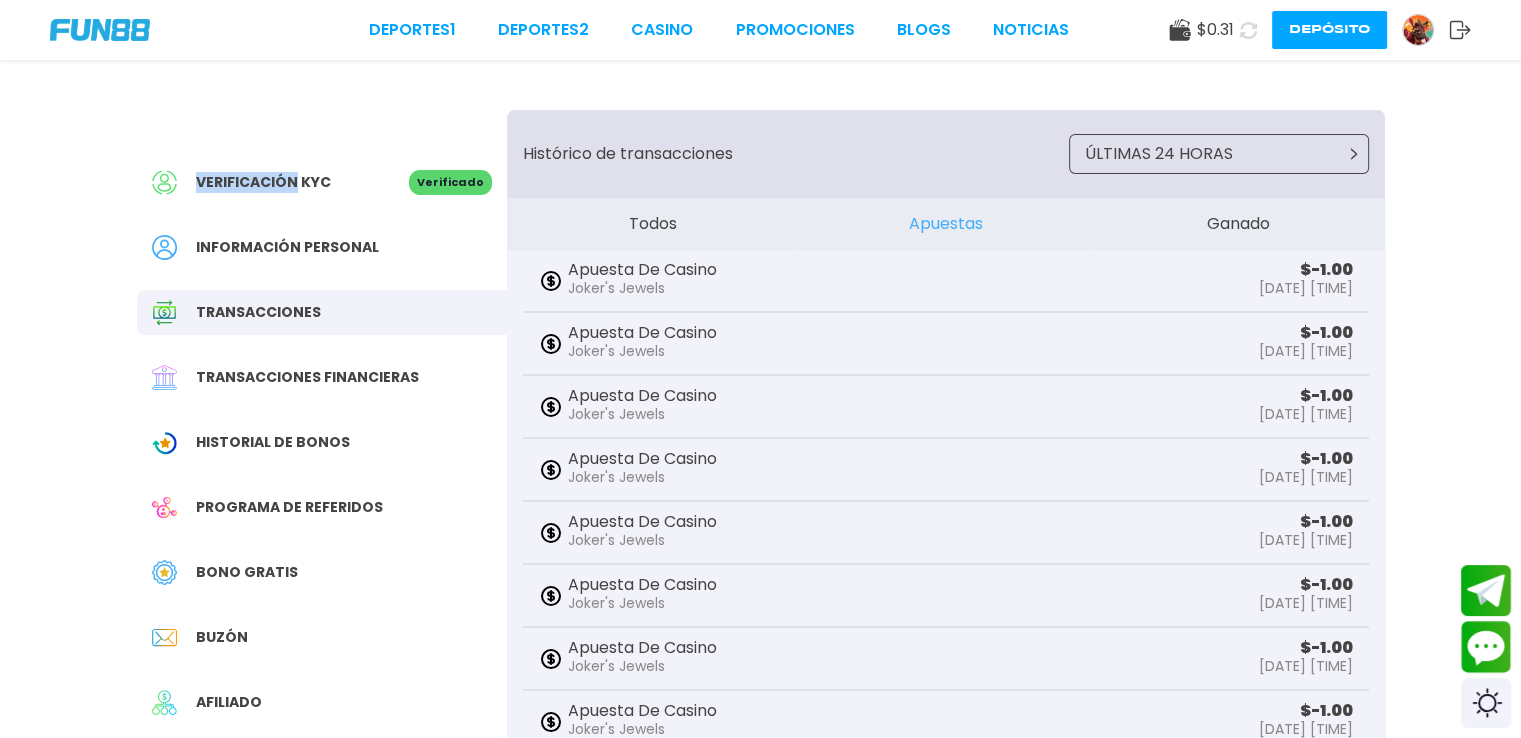 click on "Verificación KYC Verificado Información personal Transacciones Transacciones financieras Historial de Bonos Programa de referidos Bono Gratis Buzón Afiliado Comisión Sugerencias Histórico de transacciones ÚLTIMAS 24 HORAS Todos Apuestas Ganado Apuesta De Casino Joker's Jewels $ [NUMBER] [DATE] [TIME] Apuesta De Casino Joker's Jewels $ [NUMBER] [DATE] [TIME] Apuesta De Casino Joker's Jewels $ [NUMBER] [DATE] [TIME] Apuesta De Casino Joker's Jewels $ [NUMBER] [DATE] [TIME] Apuesta De Casino Joker's Jewels $ [NUMBER] [DATE] [TIME] Apuesta De Casino Joker's Jewels $ [NUMBER] [DATE] [TIME] Apuesta De Casino Joker's Jewels $ [NUMBER] [DATE] [TIME] Apuesta De Casino Joker's Jewels $ [NUMBER] [DATE] [TIME] Apuesta De Casino Joker's Jewels $ [NUMBER] [DATE] [TIME] Apuesta De Casino Joker's Jewels $ [NUMBER] [DATE] [TIME] Apuesta De Casino Joker's Jewels $ [NUMBER] [DATE] [TIME] Apuesta De Casino Joker's Jewels $ [NUMBER] [DATE] [TIME] Apuesta De Casino Joker's Jewels $ [NUMBER] $" at bounding box center [760, 475] 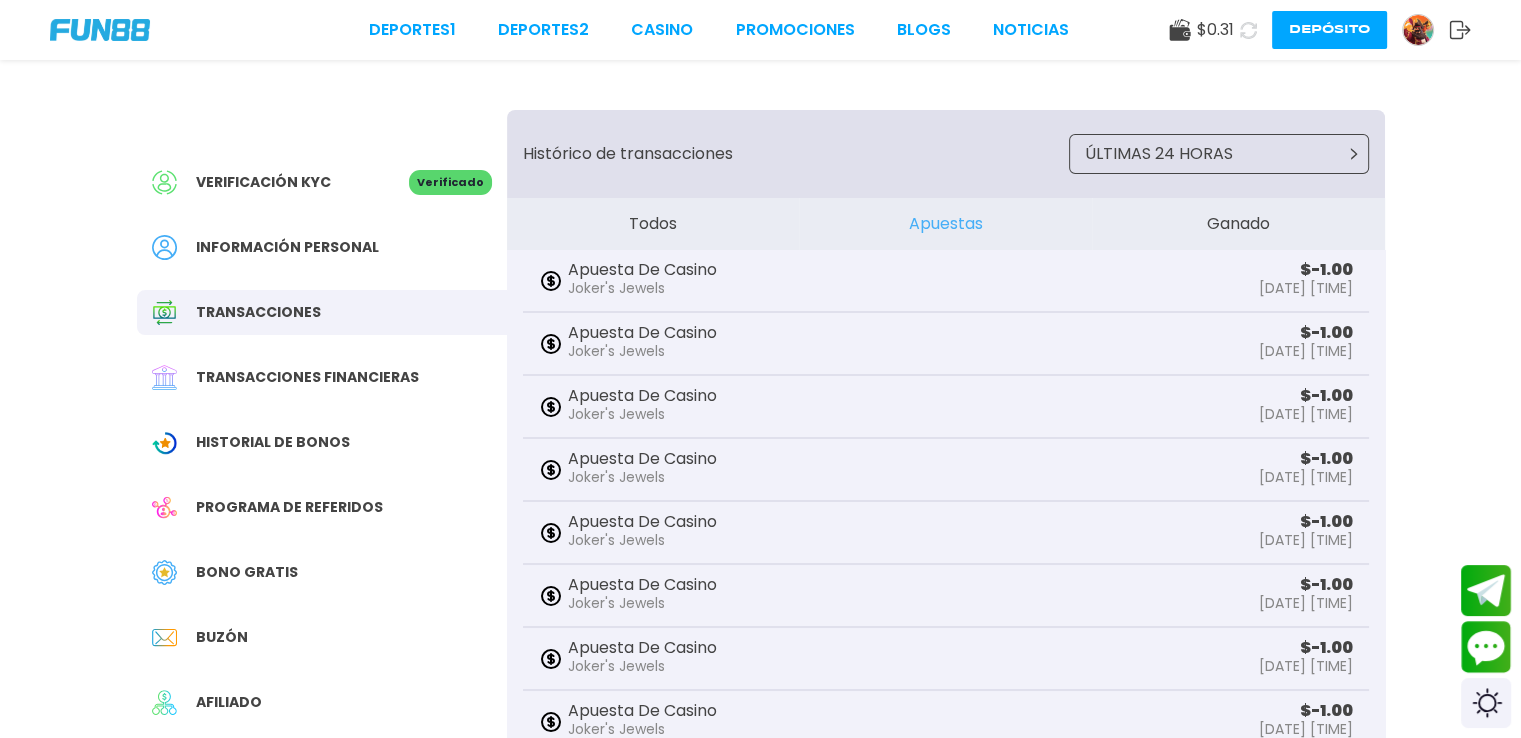 click on "Verificación KYC Verificado Información personal Transacciones Transacciones financieras Historial de Bonos Programa de referidos Bono Gratis Buzón Afiliado Comisión Sugerencias Histórico de transacciones ÚLTIMAS 24 HORAS Todos Apuestas Ganado Apuesta De Casino Joker's Jewels $ [NUMBER] [DATE] [TIME] Apuesta De Casino Joker's Jewels $ [NUMBER] [DATE] [TIME] Apuesta De Casino Joker's Jewels $ [NUMBER] [DATE] [TIME] Apuesta De Casino Joker's Jewels $ [NUMBER] [DATE] [TIME] Apuesta De Casino Joker's Jewels $ [NUMBER] [DATE] [TIME] Apuesta De Casino Joker's Jewels $ [NUMBER] [DATE] [TIME] Apuesta De Casino Joker's Jewels $ [NUMBER] [DATE] [TIME] Apuesta De Casino Joker's Jewels $ [NUMBER] [DATE] [TIME] Apuesta De Casino Joker's Jewels $ [NUMBER] [DATE] [TIME] Apuesta De Casino Joker's Jewels $ [NUMBER] [DATE] [TIME] Apuesta De Casino Joker's Jewels $ [NUMBER] [DATE] [TIME] Apuesta De Casino Joker's Jewels $ [NUMBER] [DATE] [TIME] Apuesta De Casino Joker's Jewels $ [NUMBER] $" at bounding box center (760, 475) 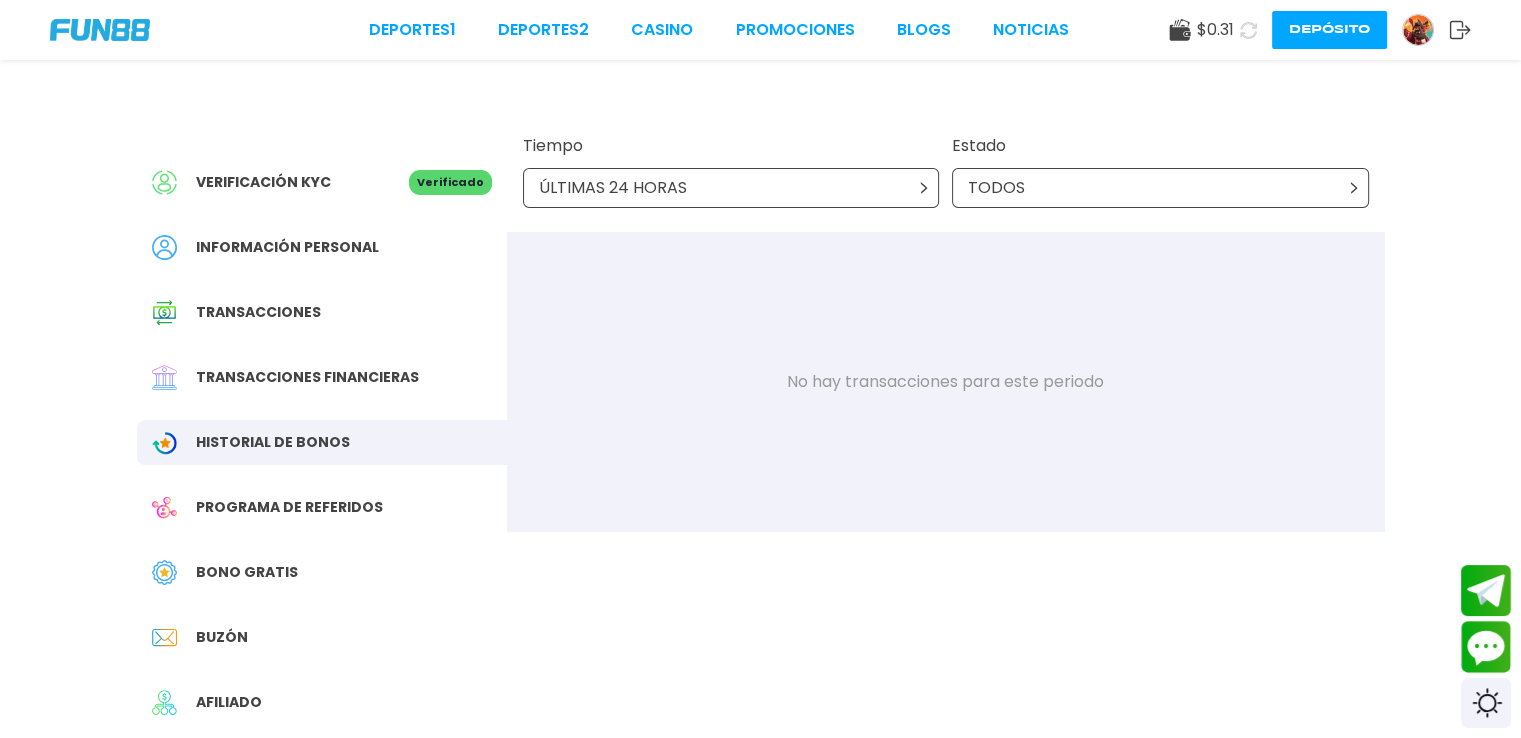 click on "Verificación KYC Verificado Información personal Transacciones Transacciones financieras Historial de Bonos Programa de referidos Bono Gratis Buzón Afiliado Comisión Sugerencias Tiempo ÚLTIMAS 24 HORAS Estado TODOS No hay transacciones para este periodo" at bounding box center (760, 462) 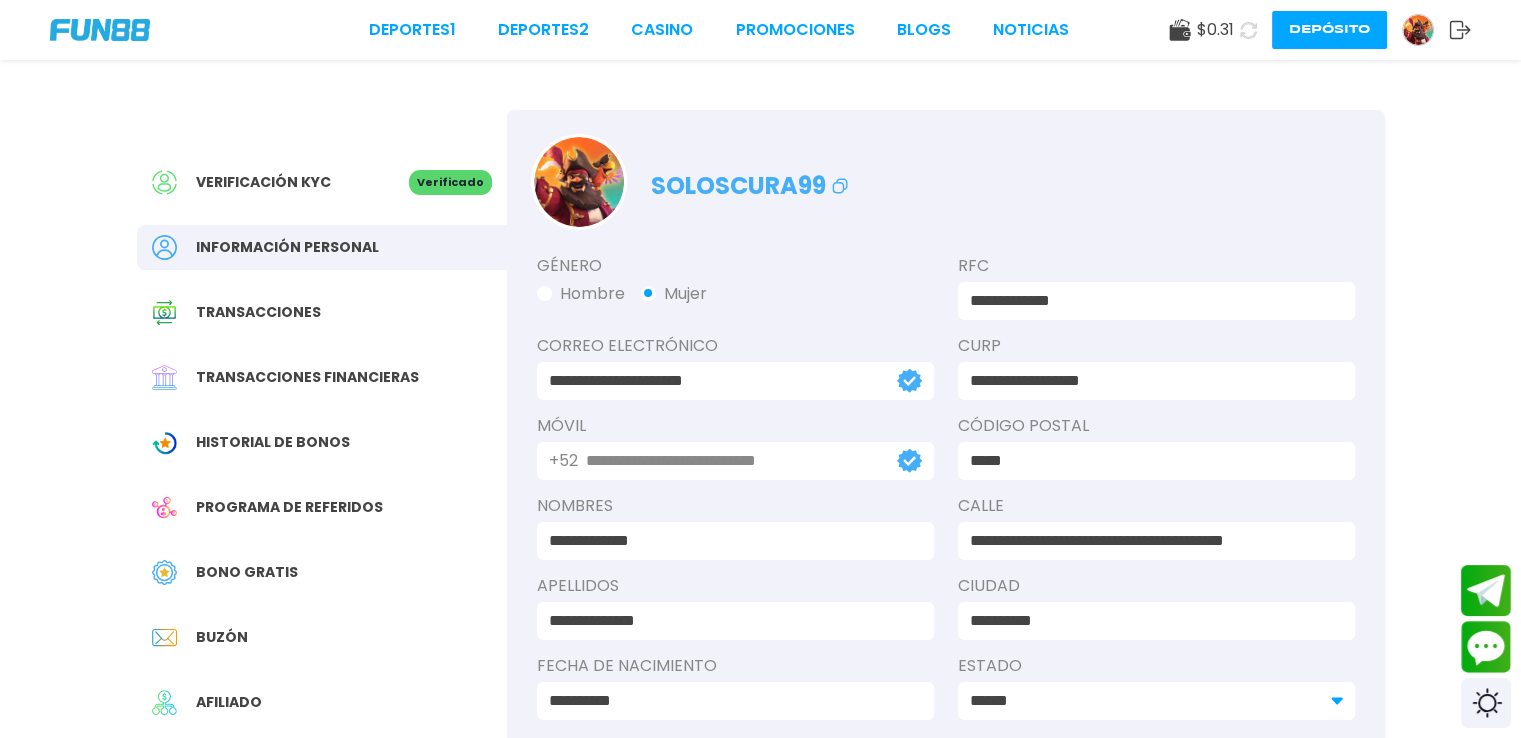 click on "Bono Gratis" at bounding box center (247, 572) 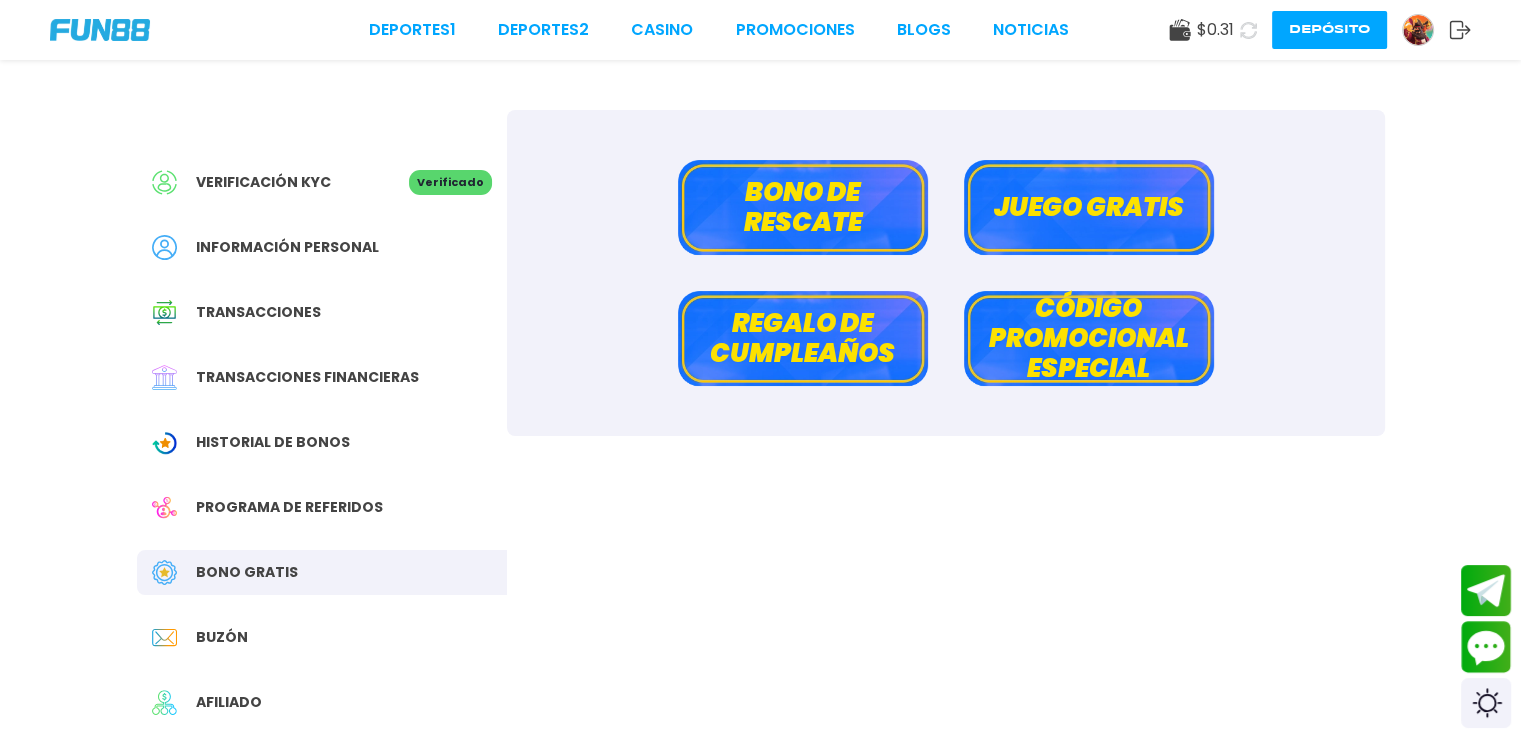 click on "Bono de rescate" at bounding box center (803, 207) 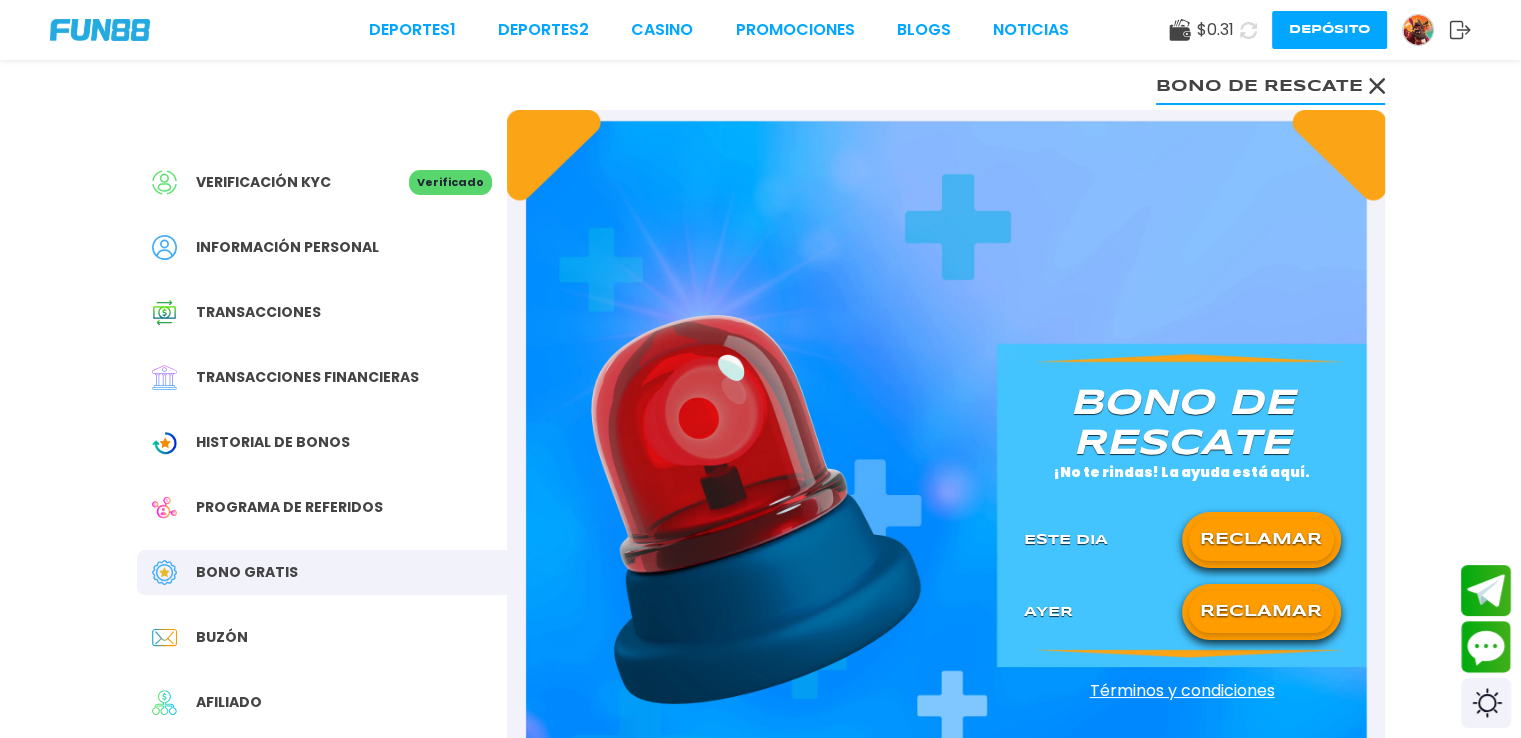 click on "Bono de rescate ¡No te rindas! La ayuda está aquí. Este Dia RECLAMAR Ayer RECLAMAR Términos y condiciones" at bounding box center [946, 499] 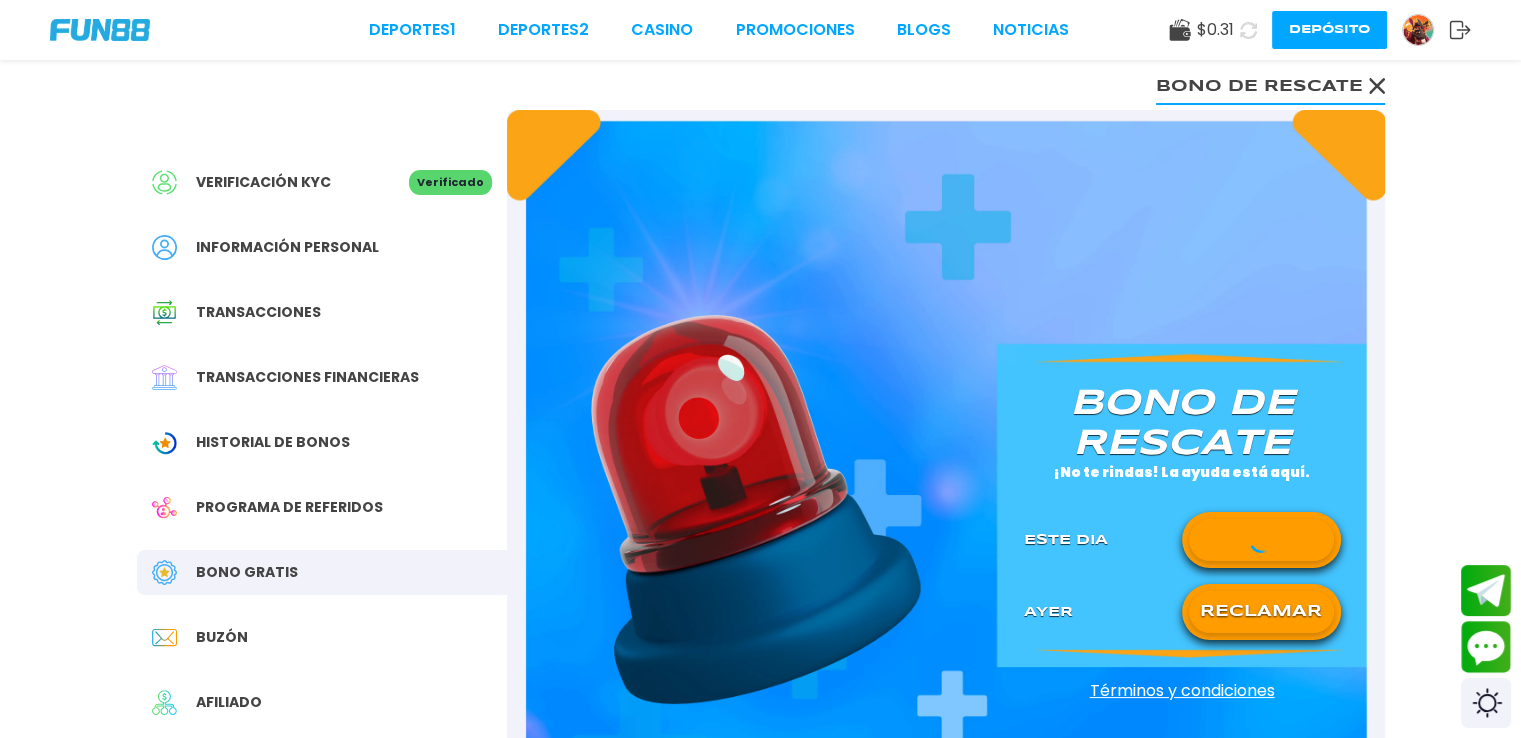 click on "RECLAMAR" at bounding box center (1261, 612) 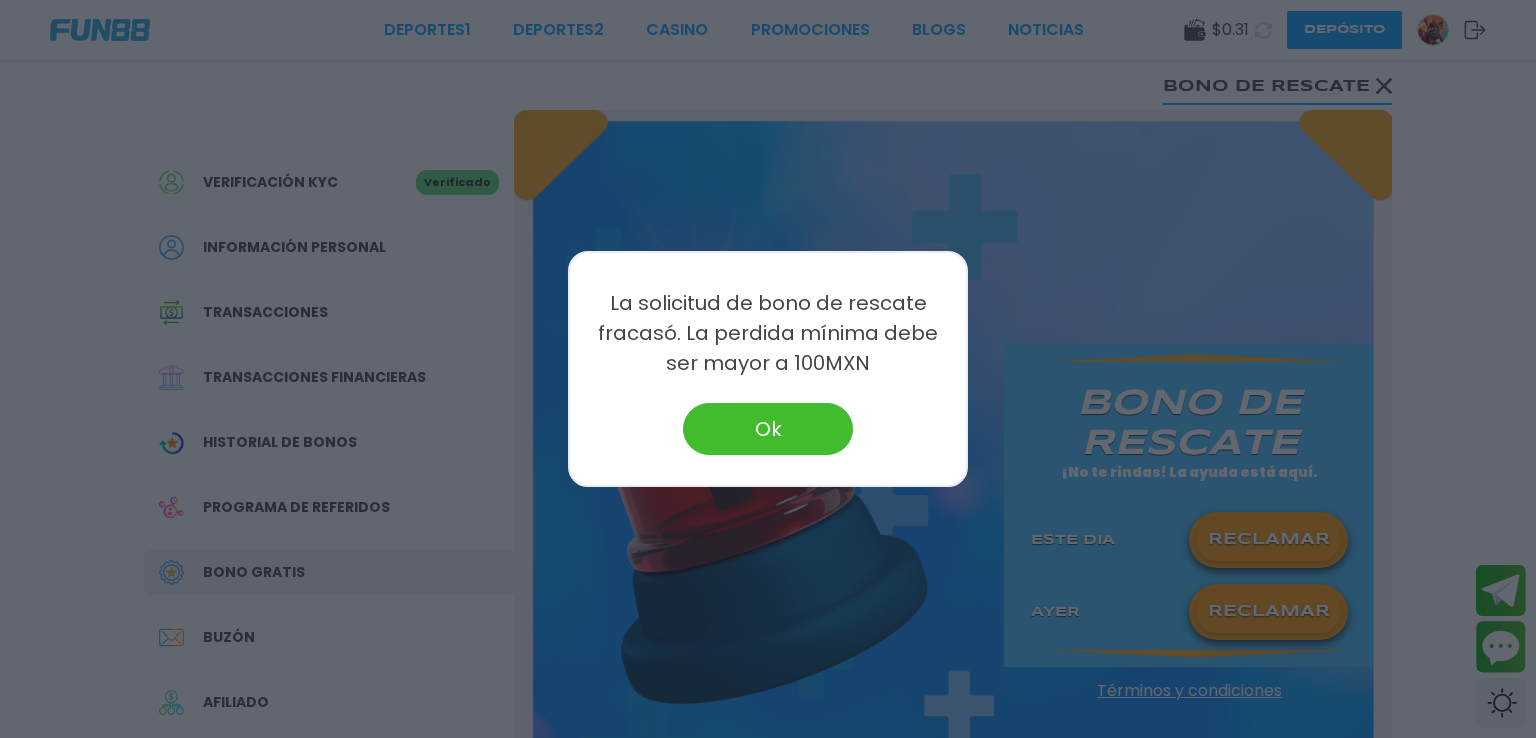 click on "Ok" at bounding box center (768, 429) 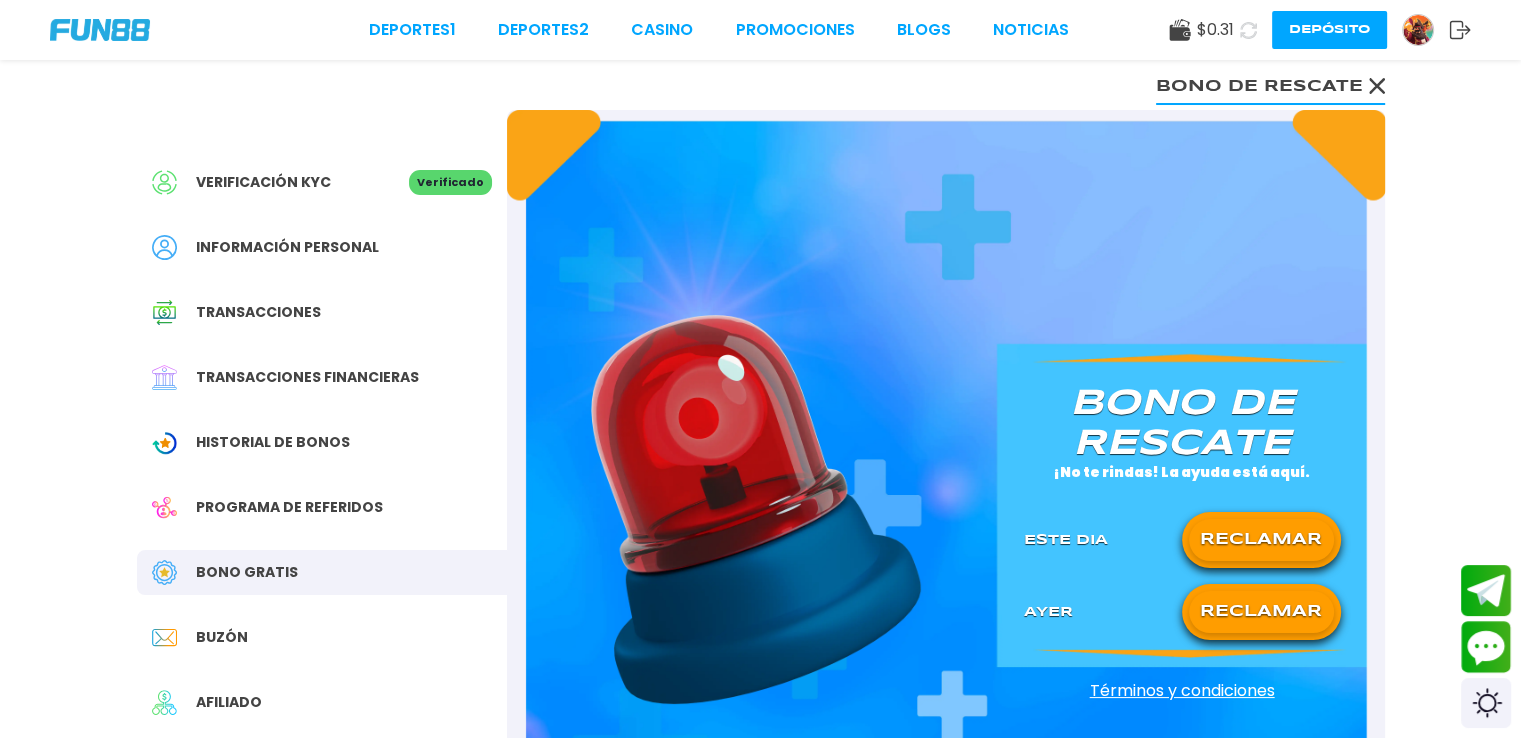 click on "RECLAMAR" at bounding box center (1261, 612) 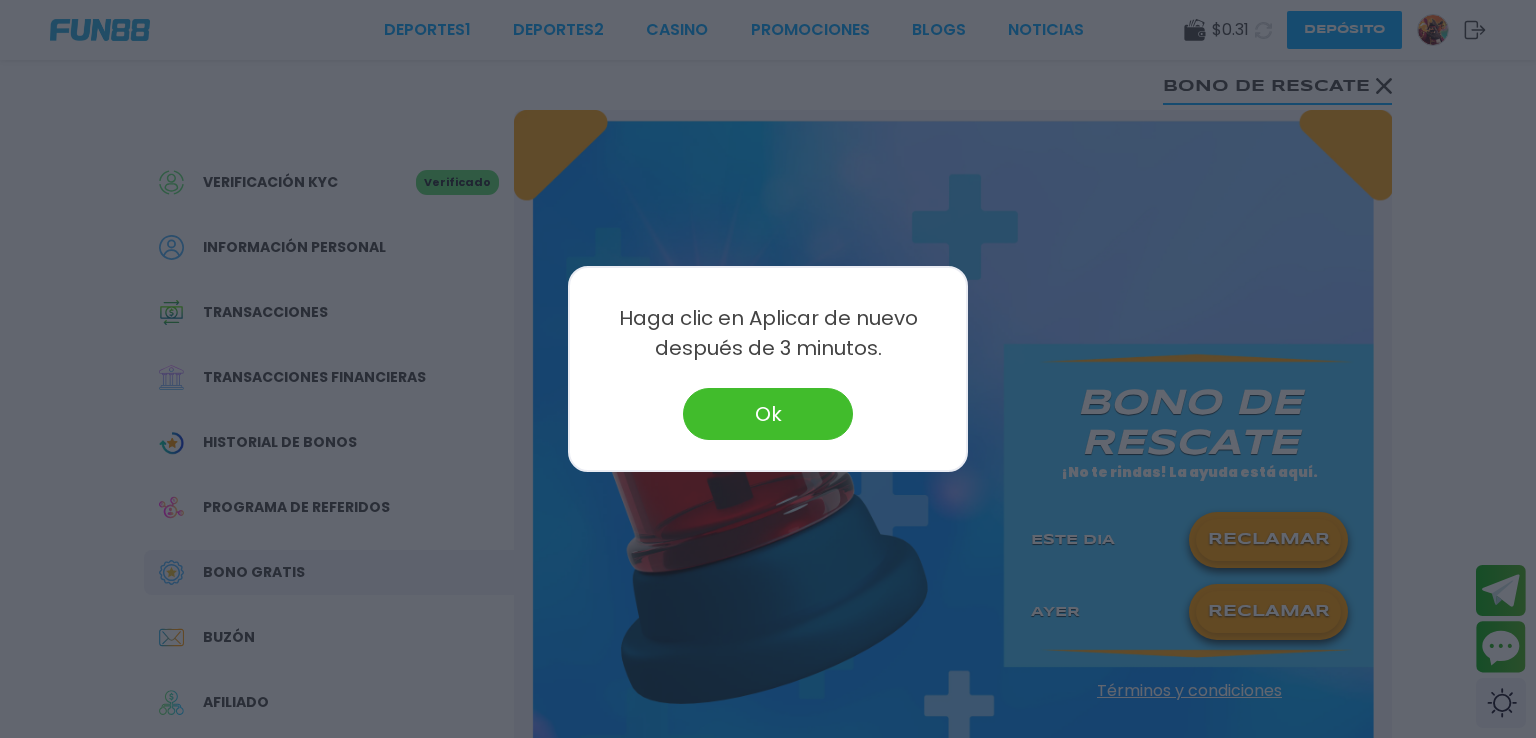 click on "Ok" at bounding box center [768, 414] 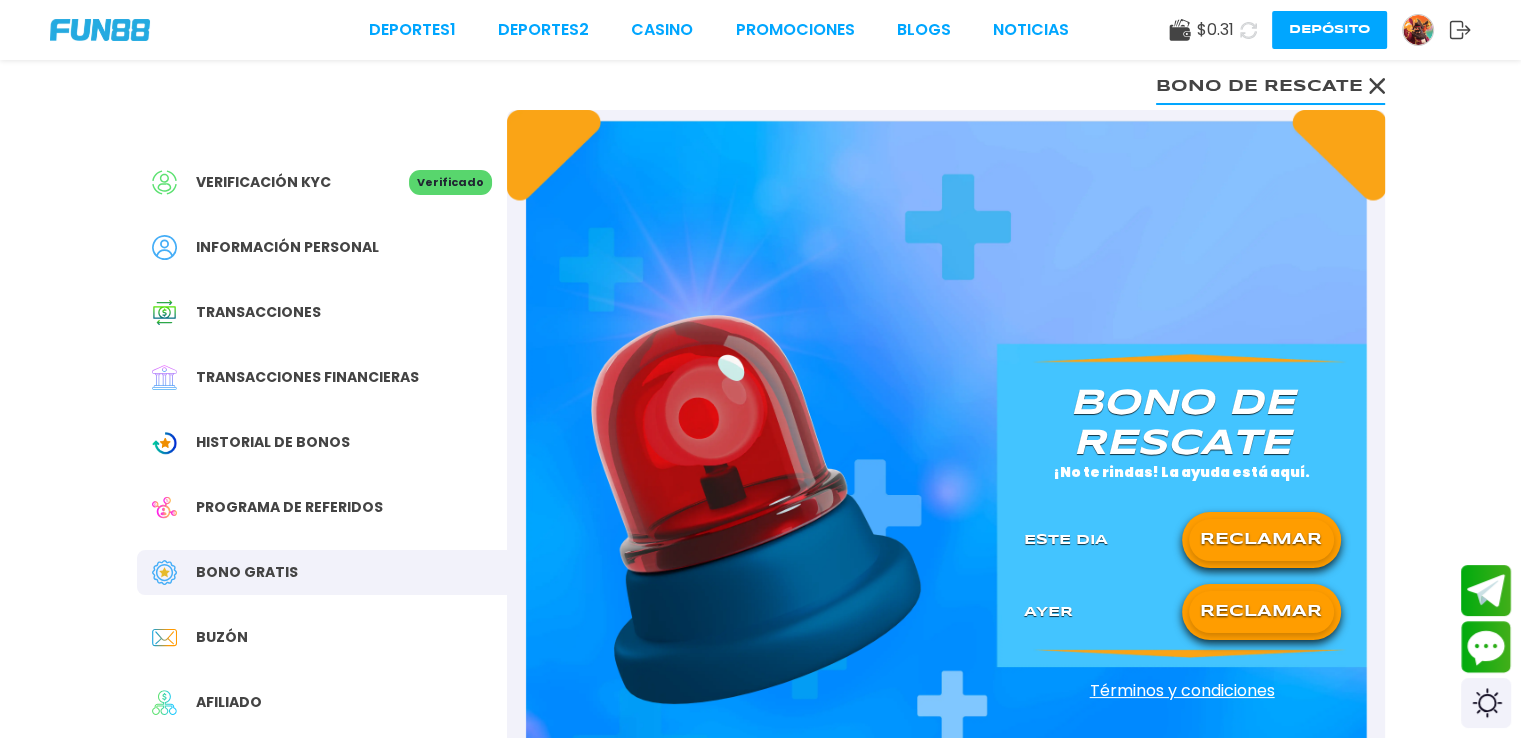 click on "RECLAMAR" at bounding box center (1261, 540) 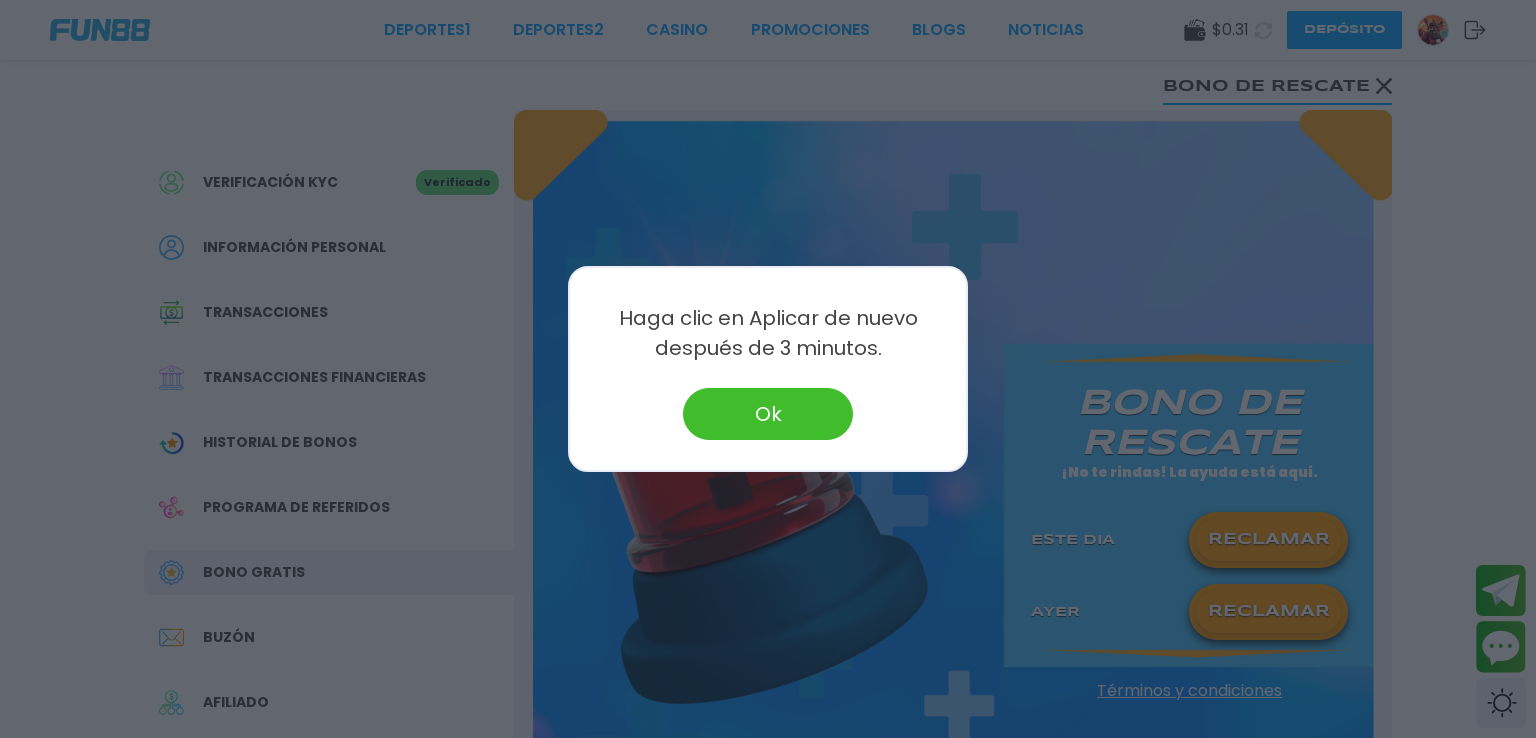 click on "Ok" at bounding box center (768, 414) 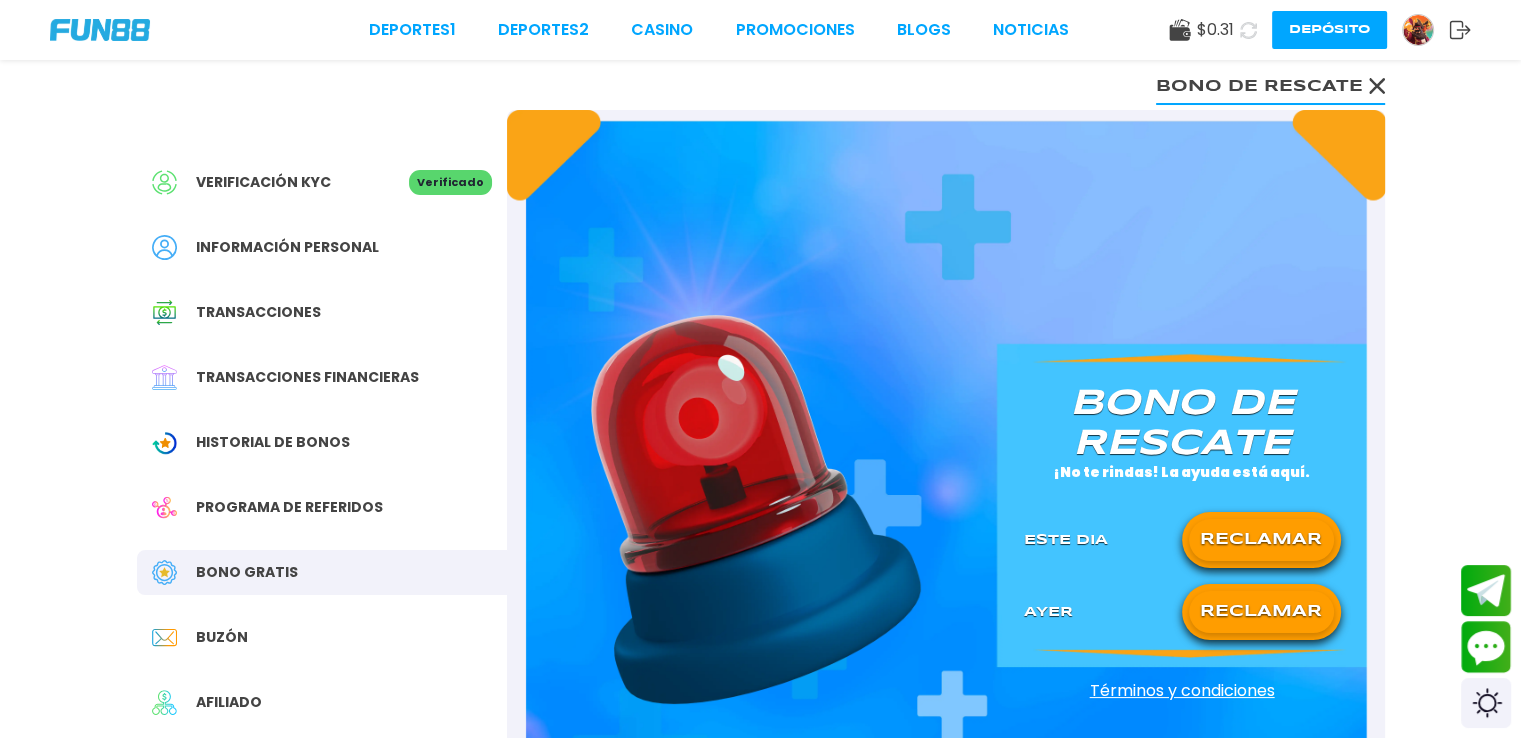 click on "RECLAMAR" at bounding box center (1261, 612) 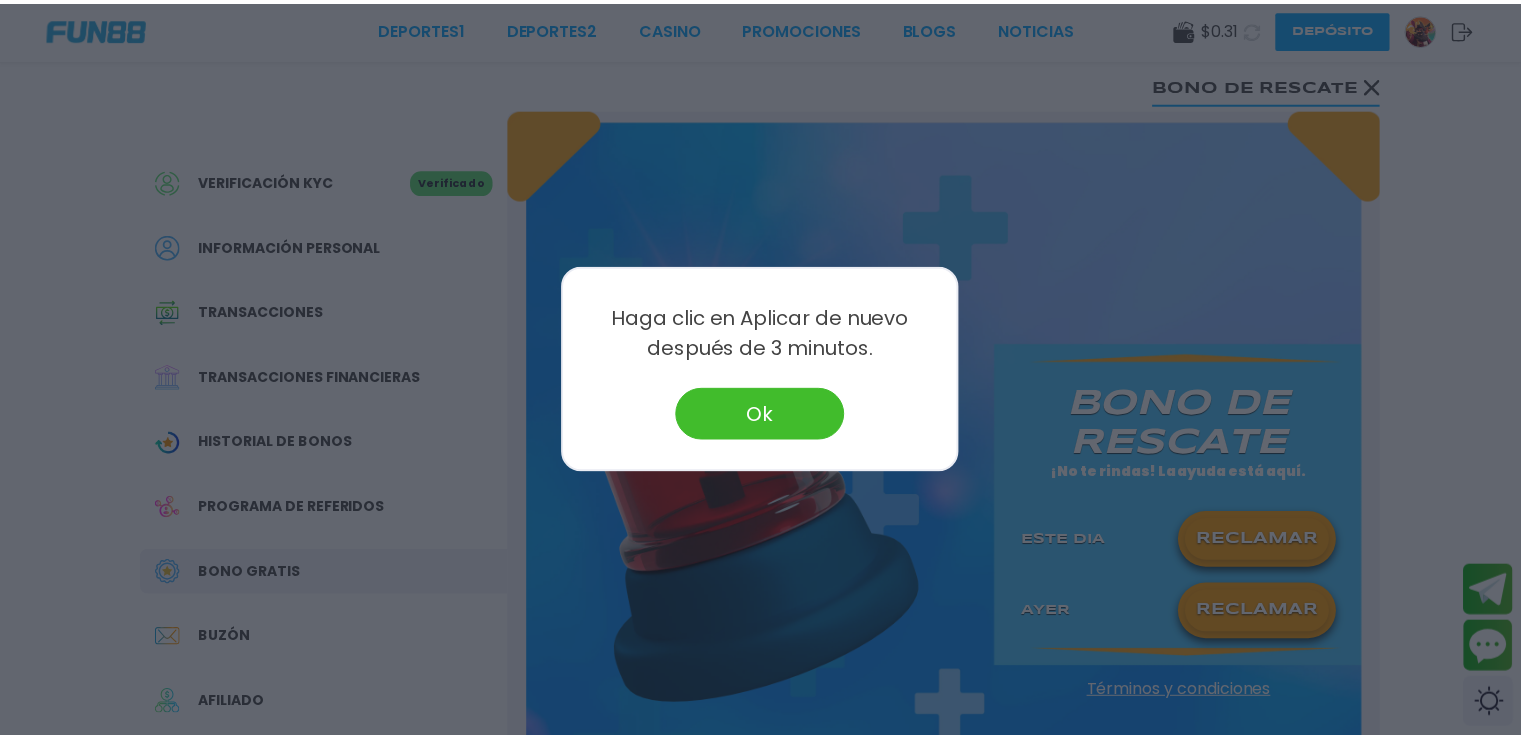 scroll, scrollTop: 0, scrollLeft: 0, axis: both 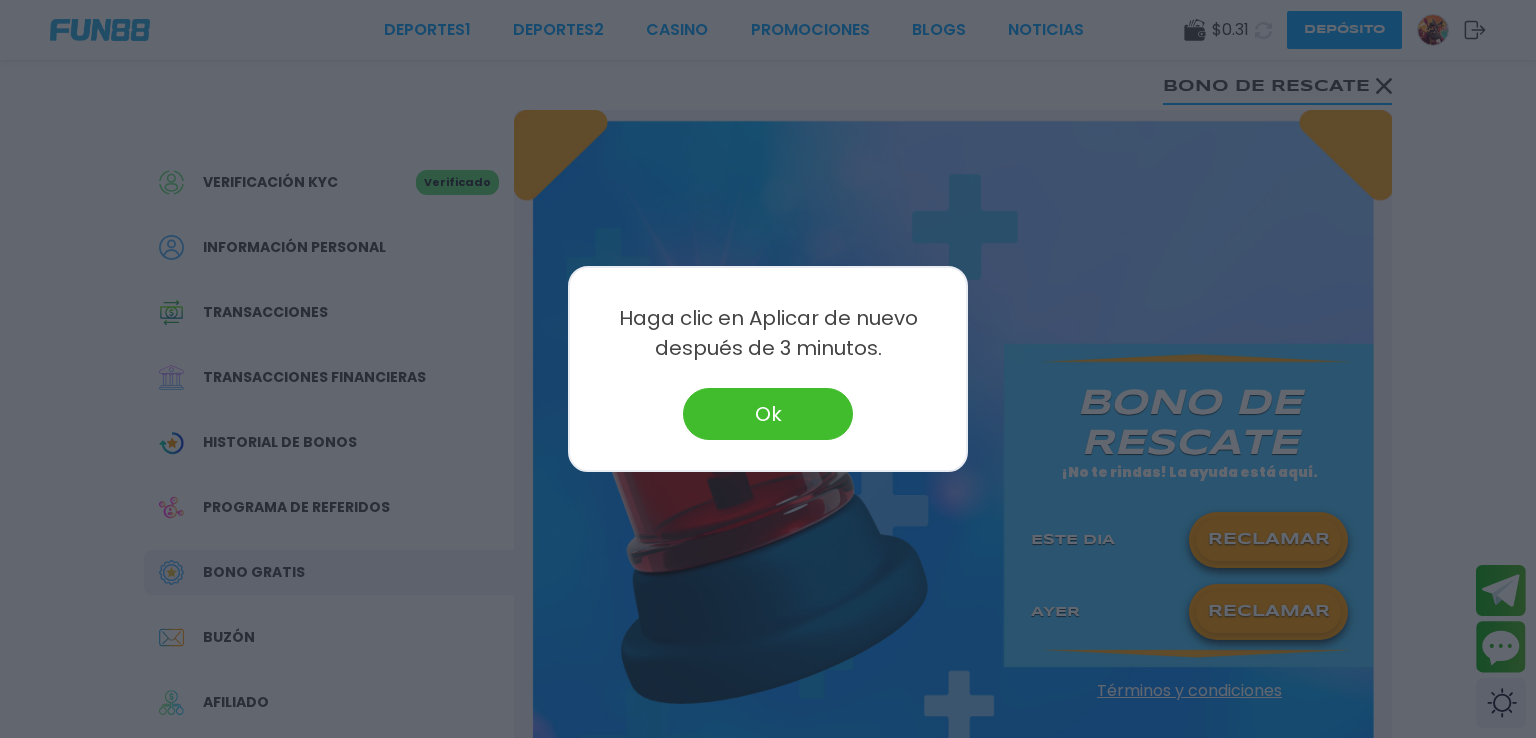 click on "Ok" at bounding box center (768, 414) 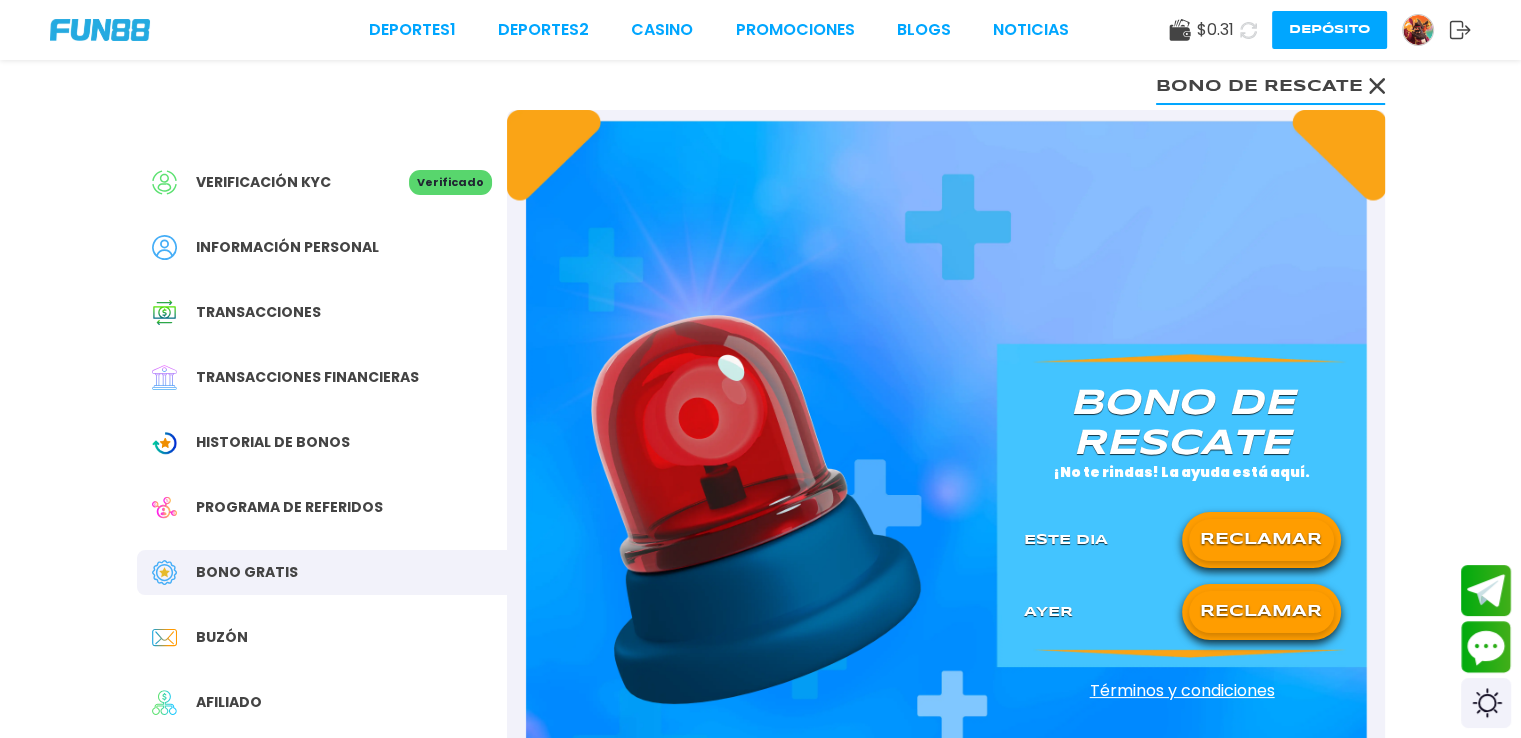 click on "RECLAMAR" at bounding box center (1261, 612) 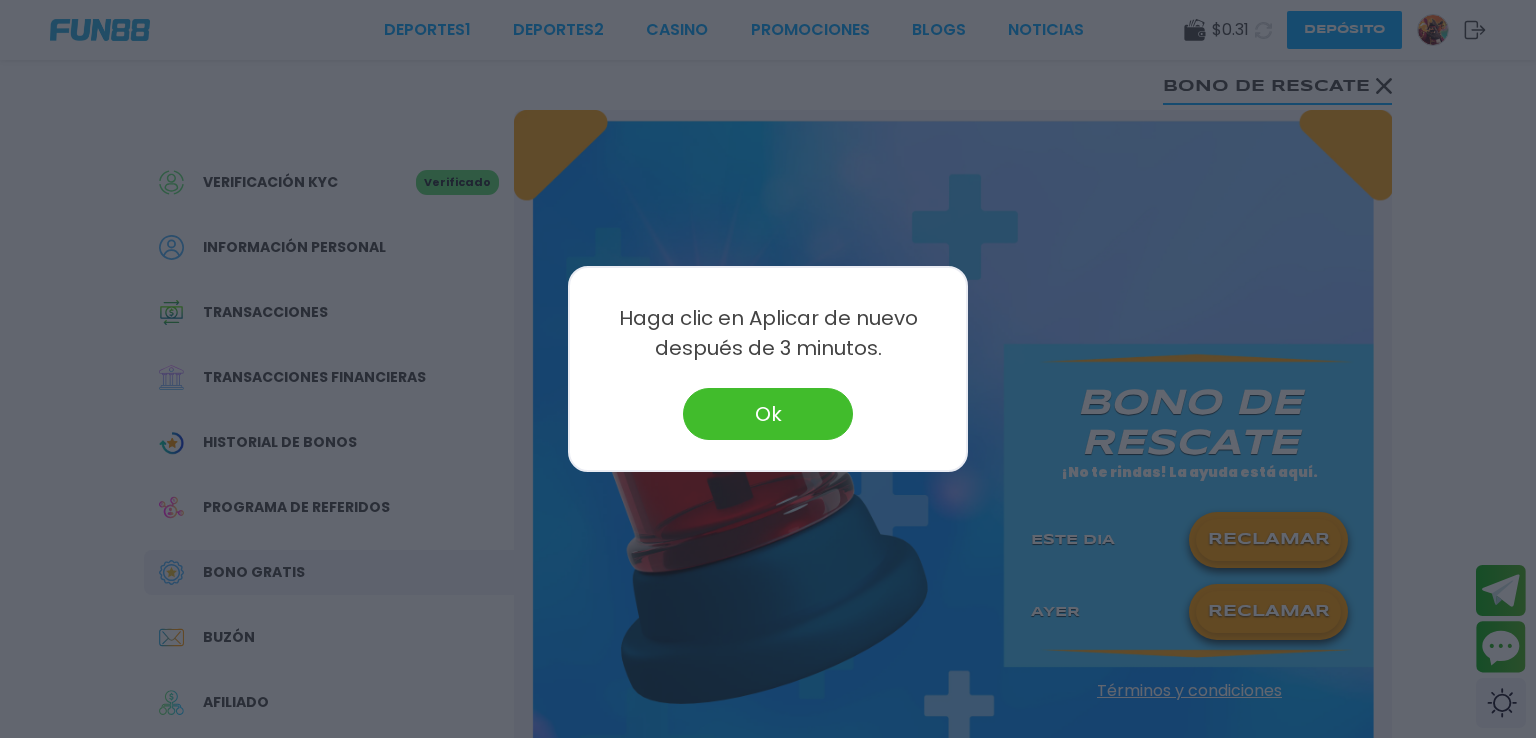 click on "Ok" at bounding box center (768, 414) 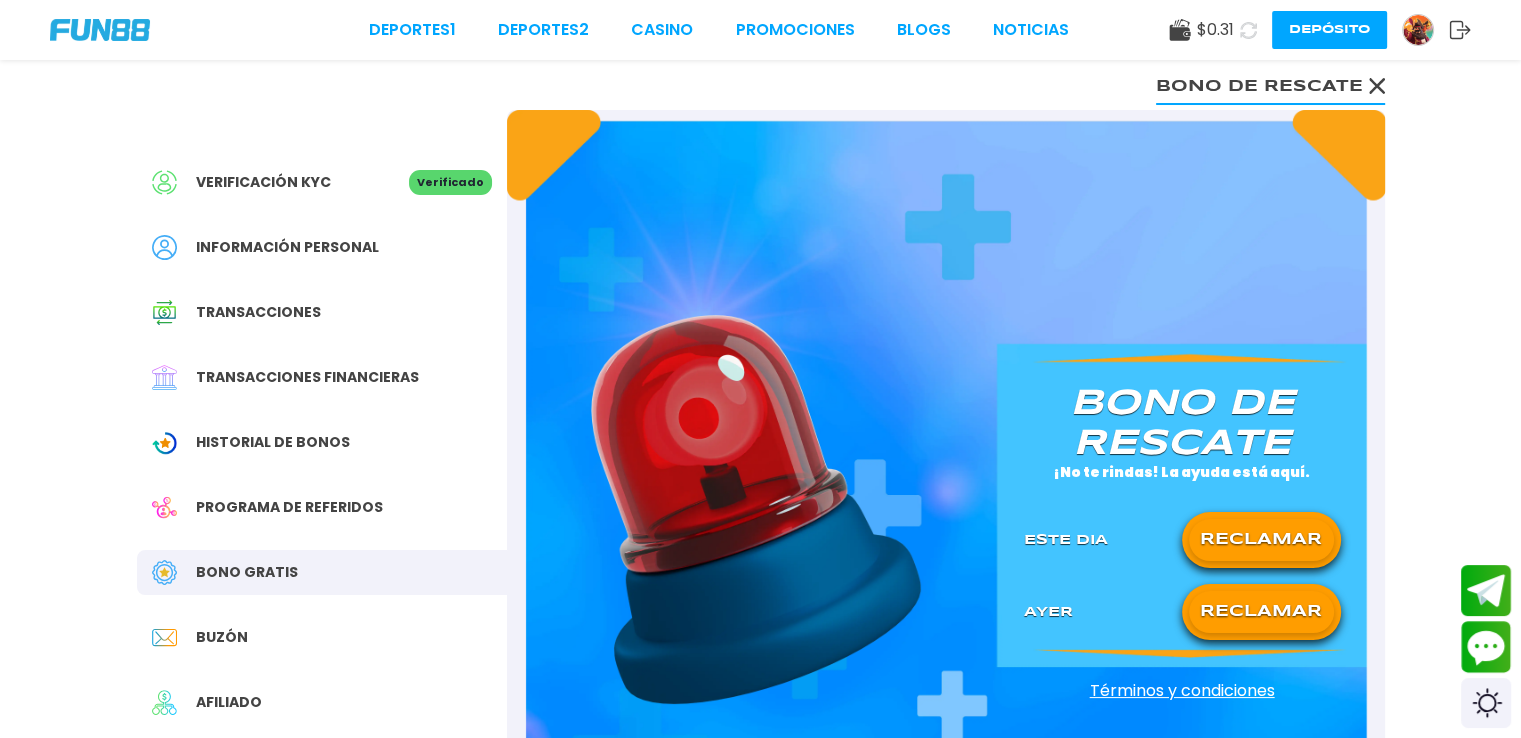 click on "RECLAMAR" at bounding box center [1261, 540] 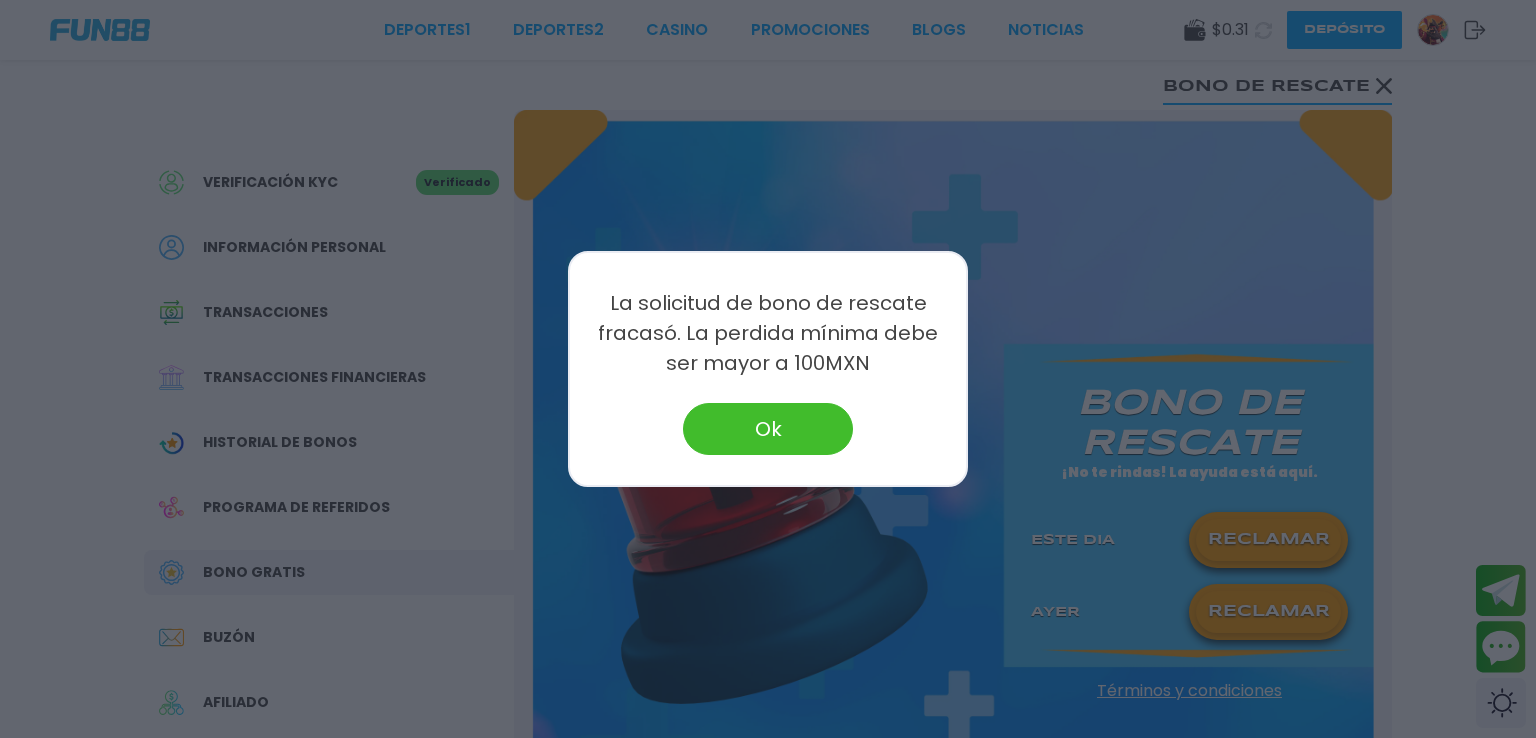 click on "Ok" at bounding box center [768, 429] 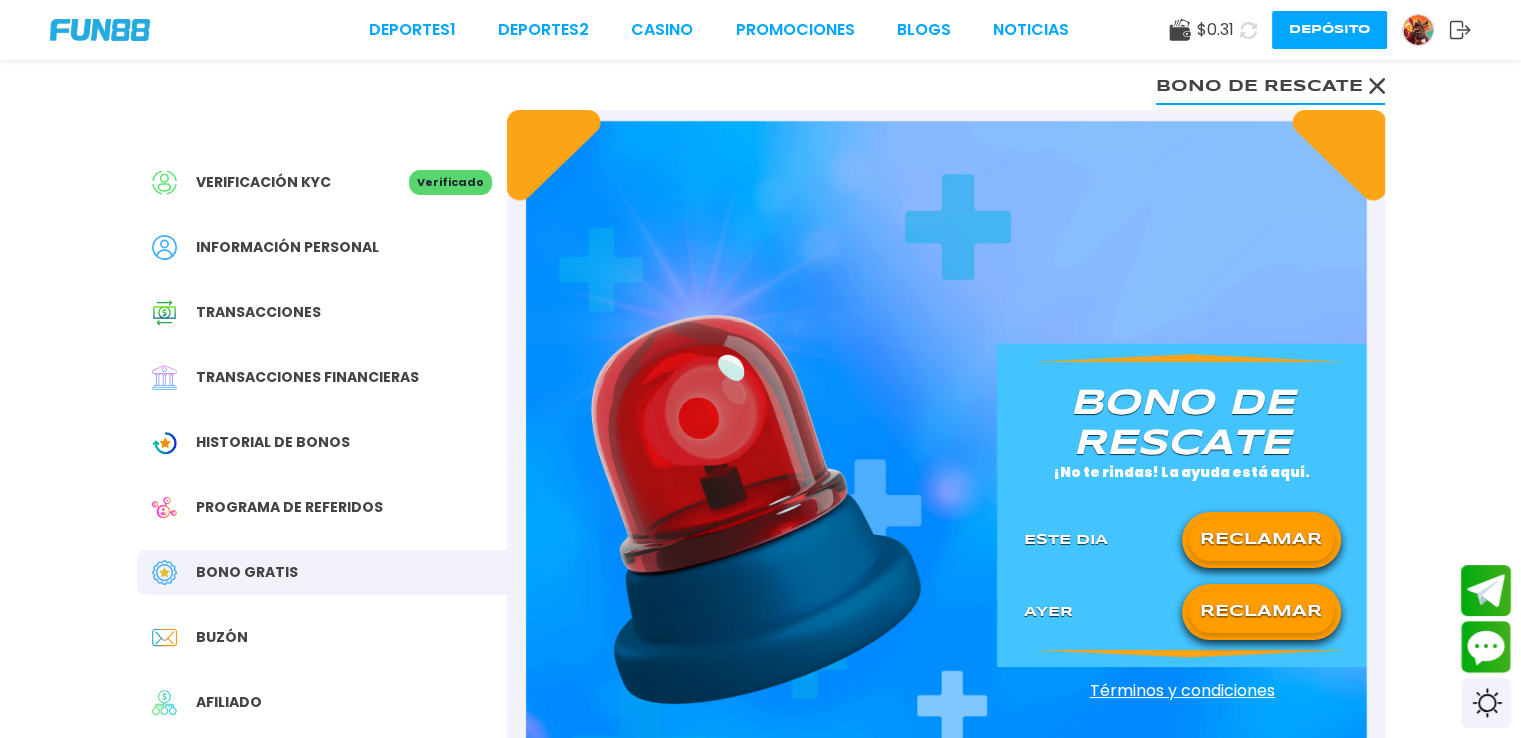 click on "RECLAMAR" at bounding box center [1261, 612] 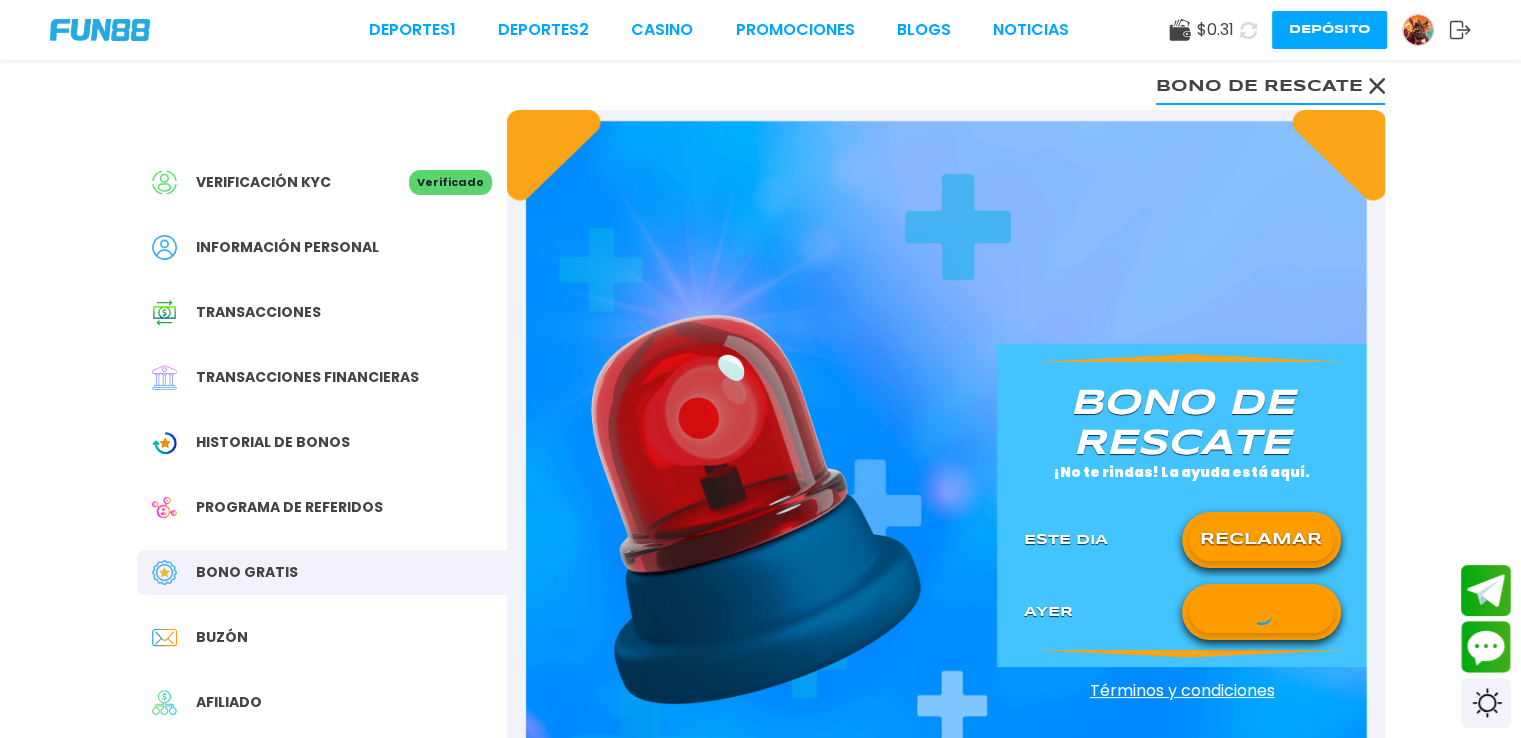 click on "Bono de rescate ¡No te rindas! La ayuda está aquí. Este Dia RECLAMAR Ayer" at bounding box center (1182, 499) 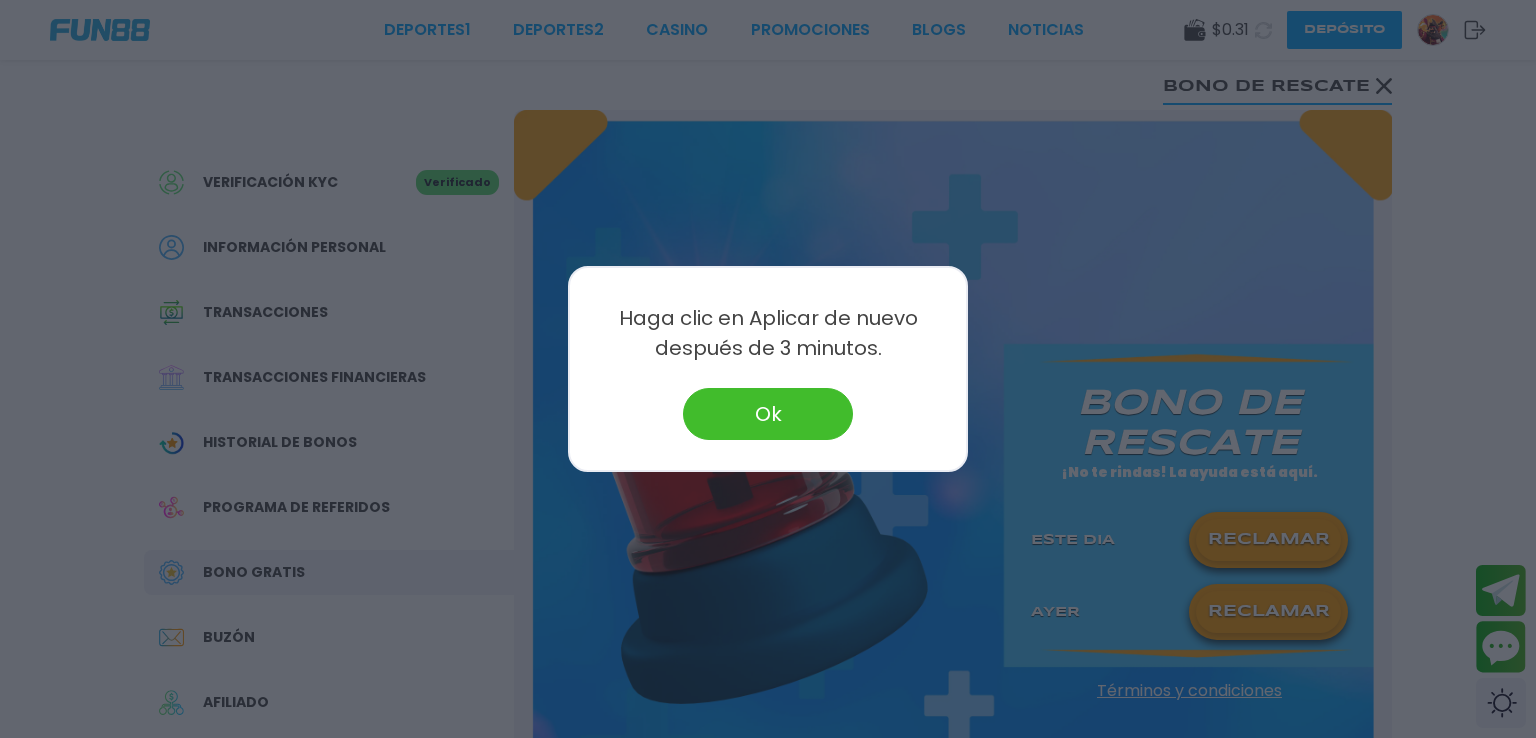 click at bounding box center [768, 369] 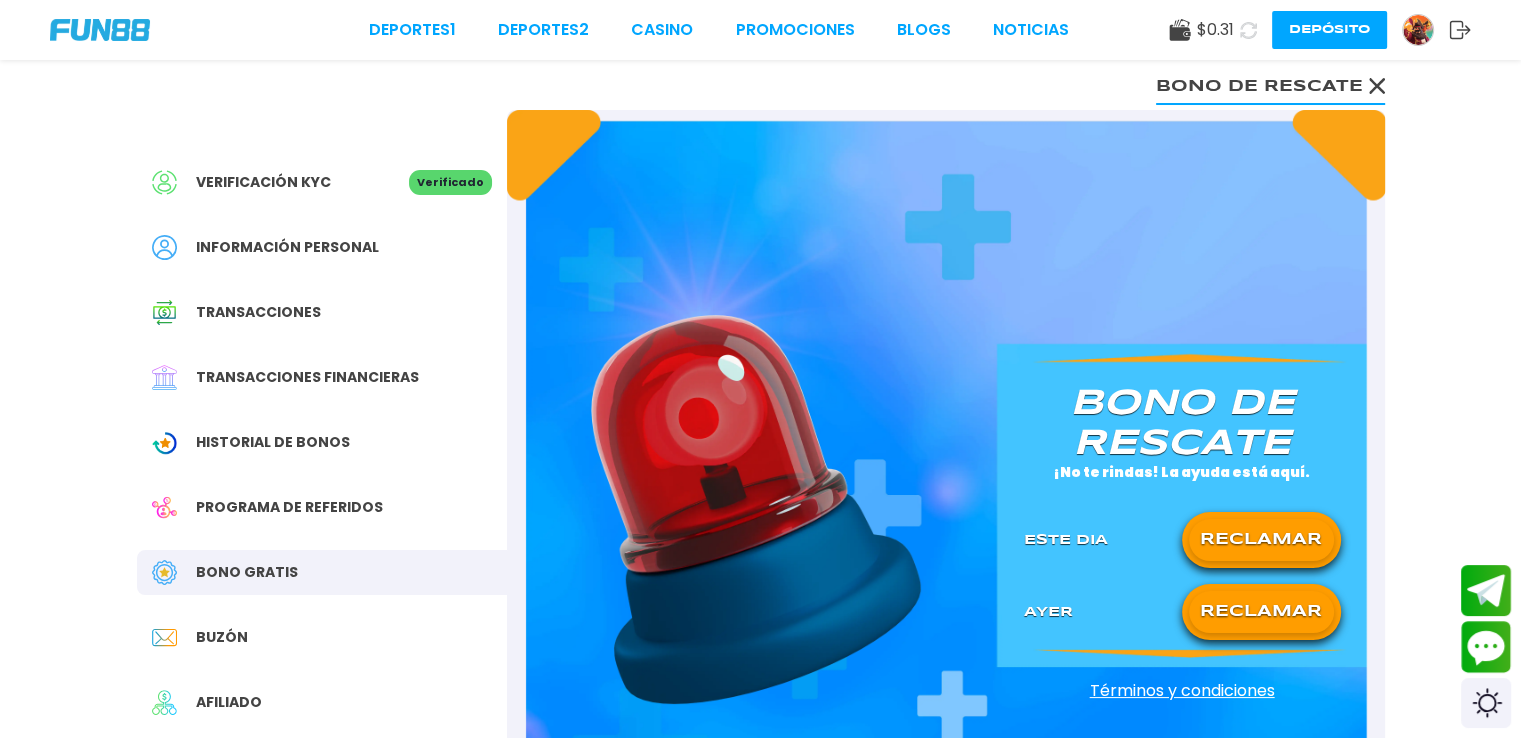 click on "RECLAMAR" at bounding box center (1261, 612) 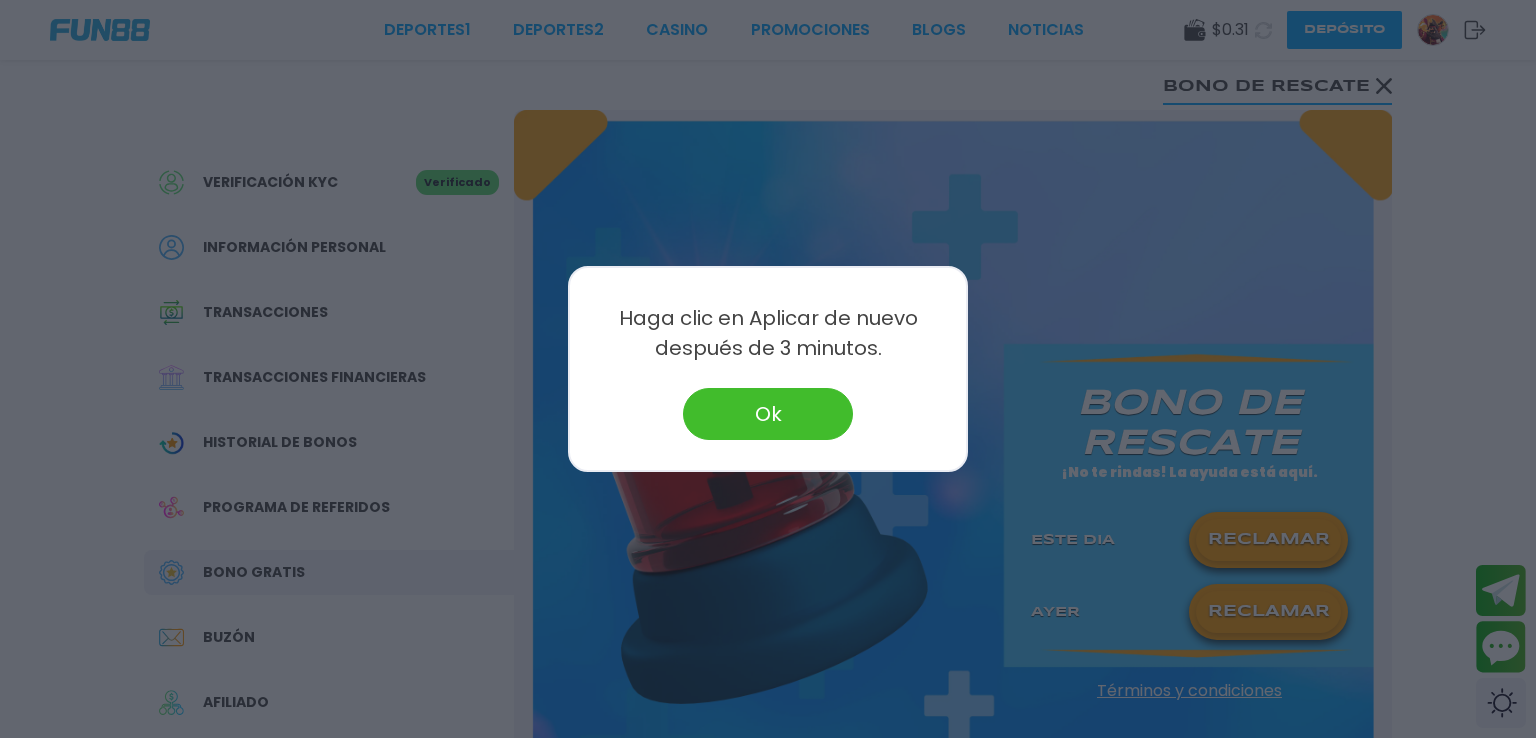 click on "Ok" at bounding box center [768, 414] 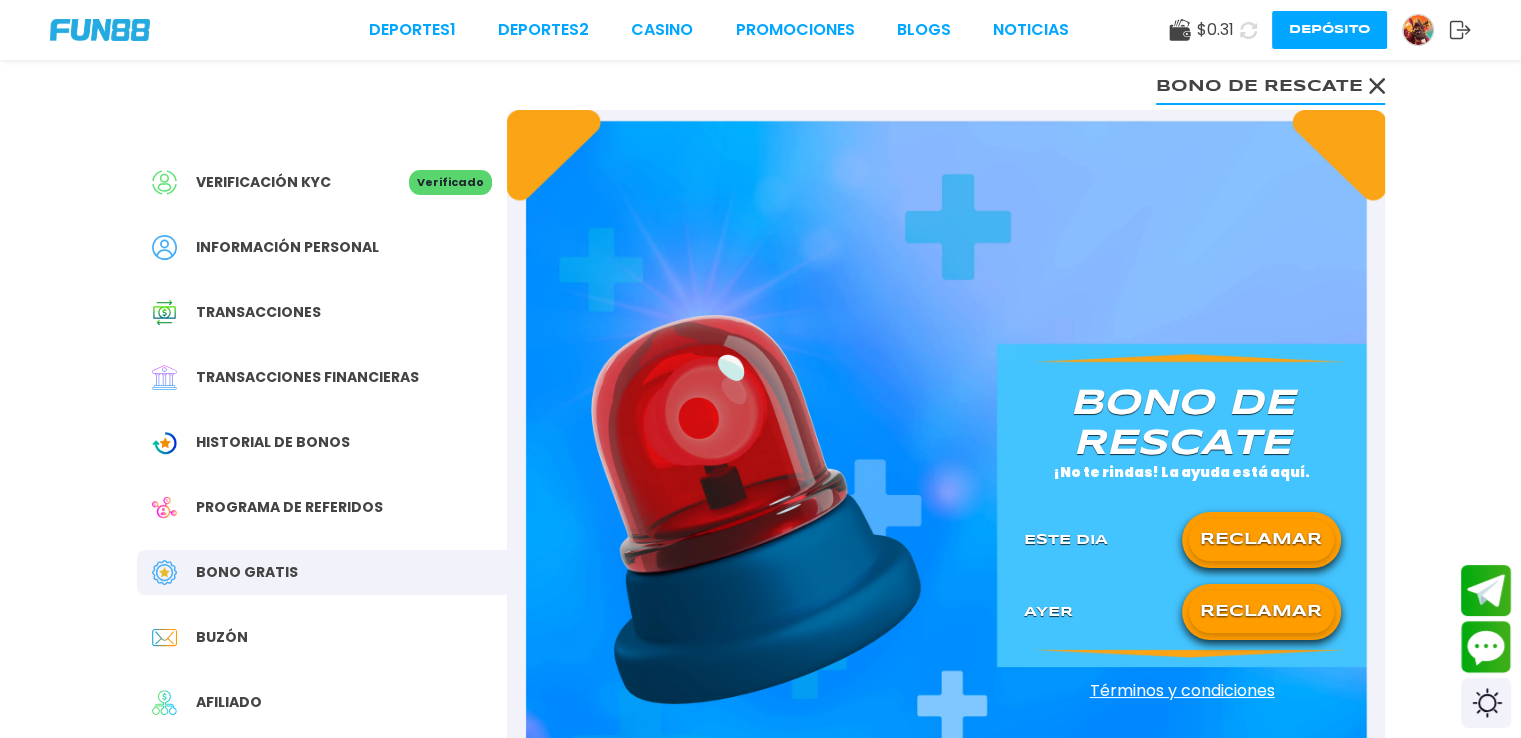 click on "RECLAMAR" at bounding box center [1261, 540] 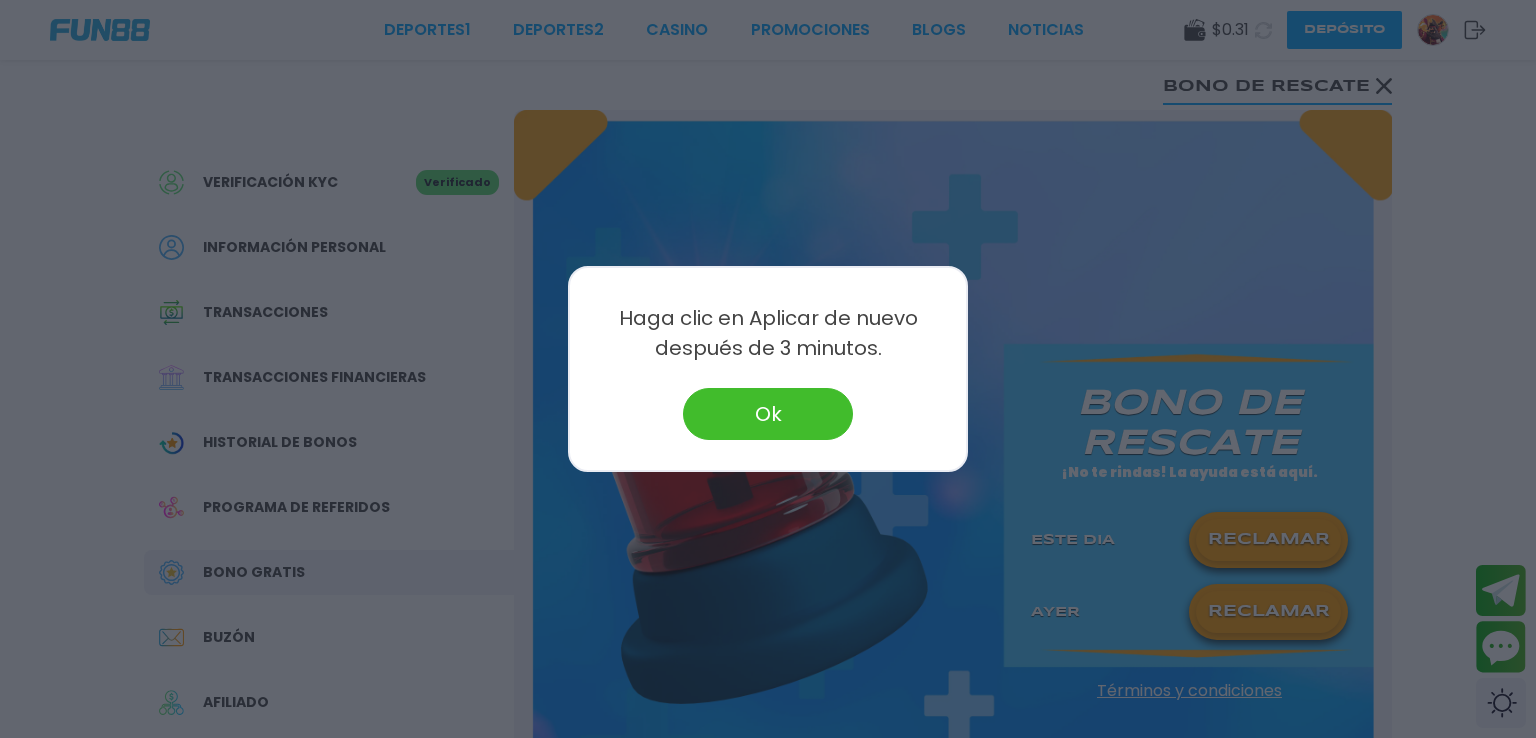 click on "Ok" at bounding box center [768, 414] 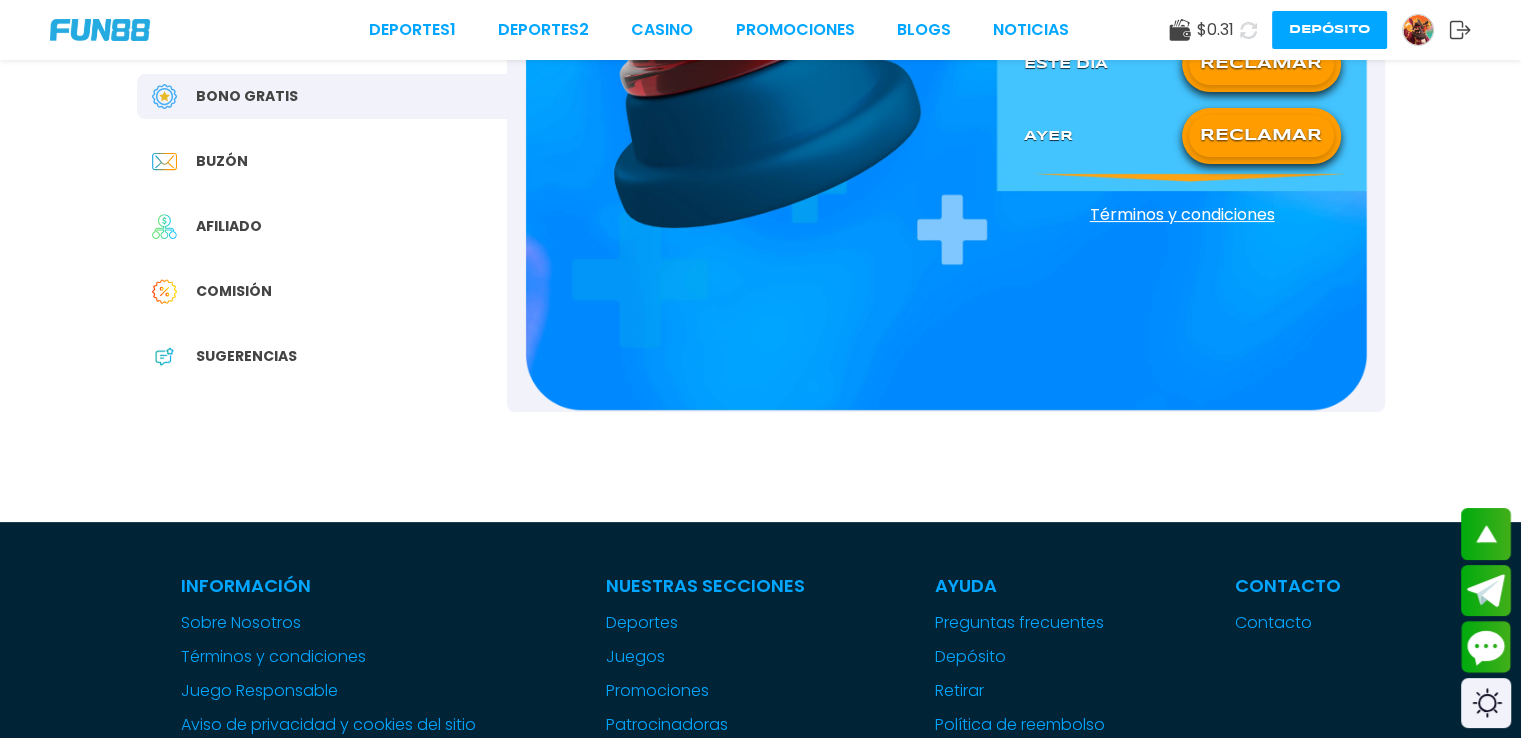 scroll, scrollTop: 0, scrollLeft: 0, axis: both 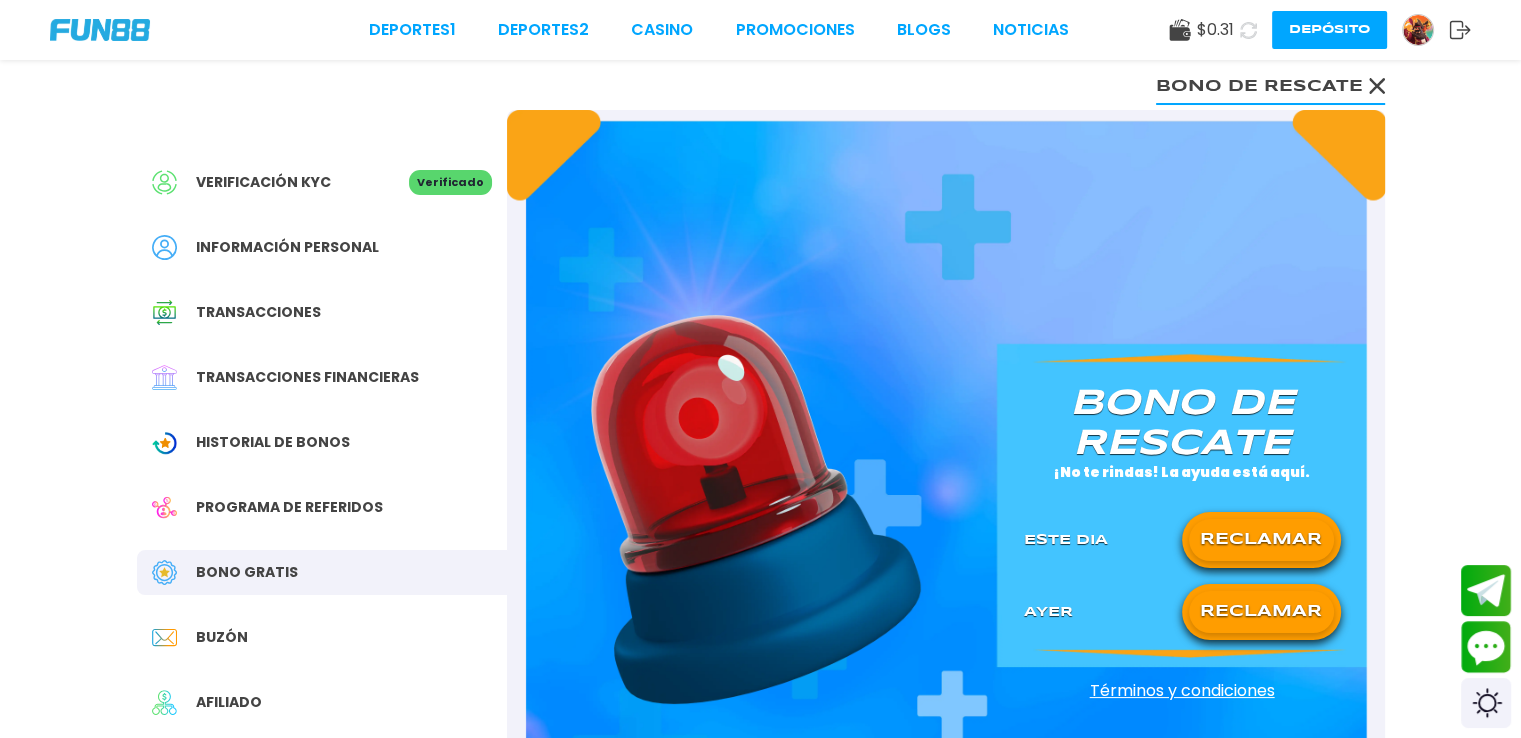 click on "RECLAMAR" at bounding box center [1261, 612] 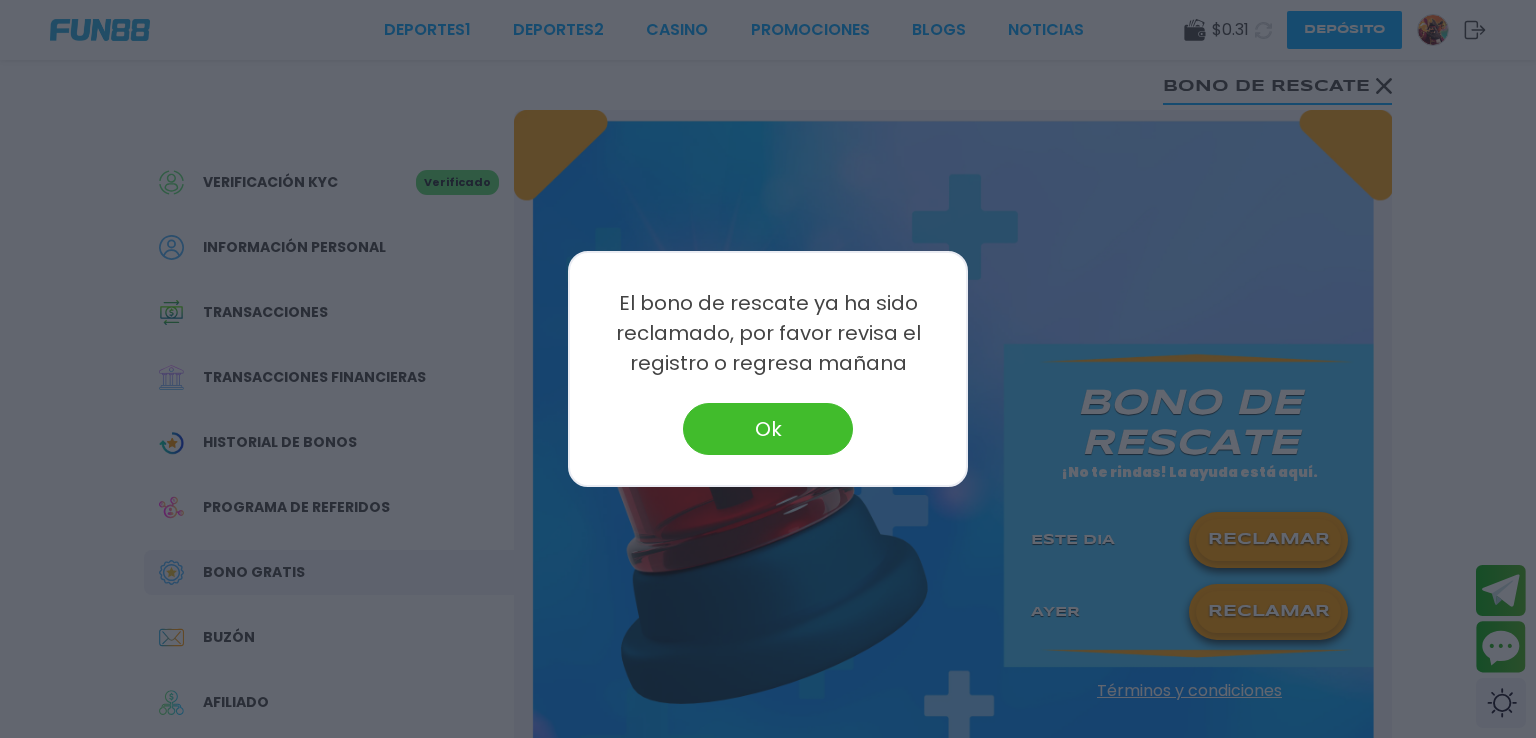 click on "Ok" at bounding box center [768, 429] 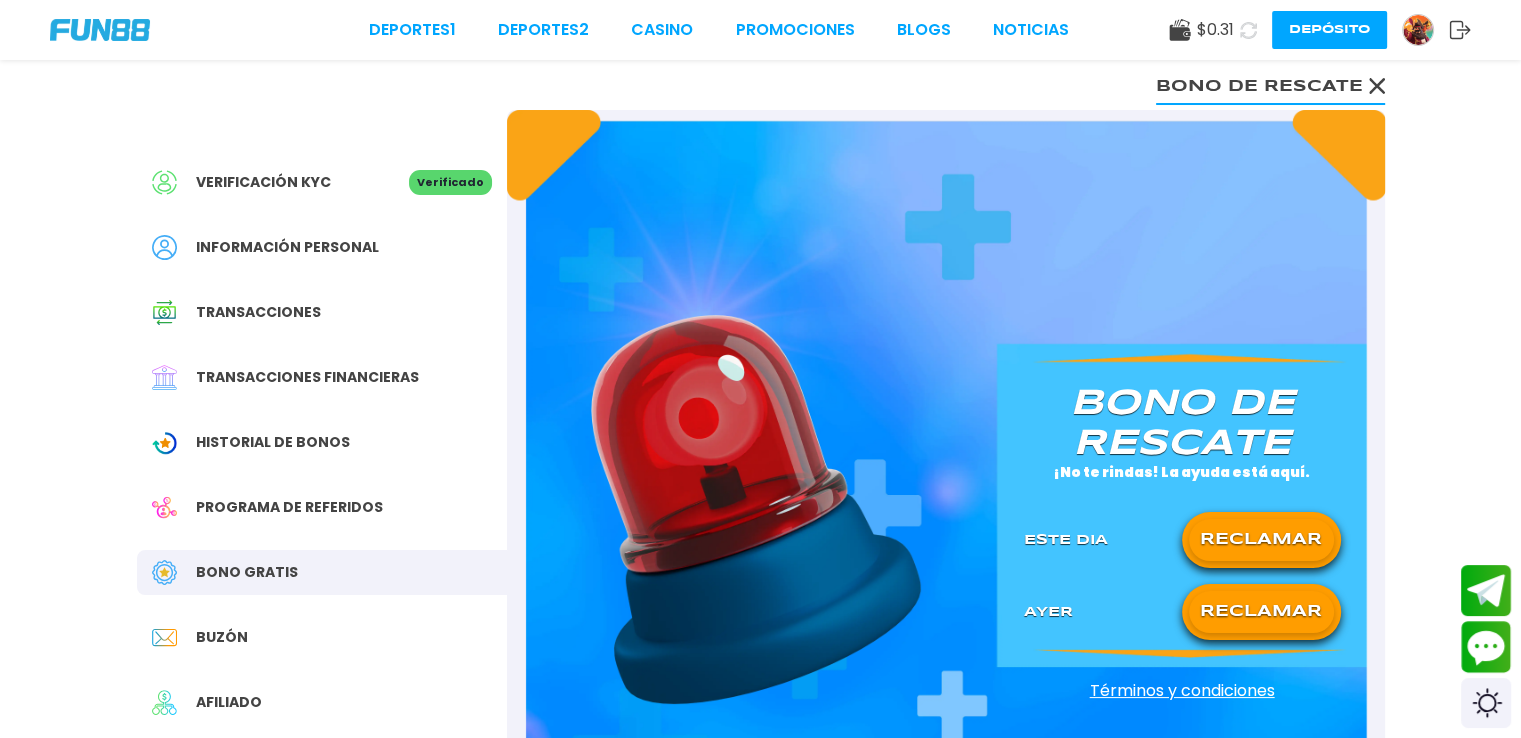 click on "RECLAMAR" at bounding box center (1261, 540) 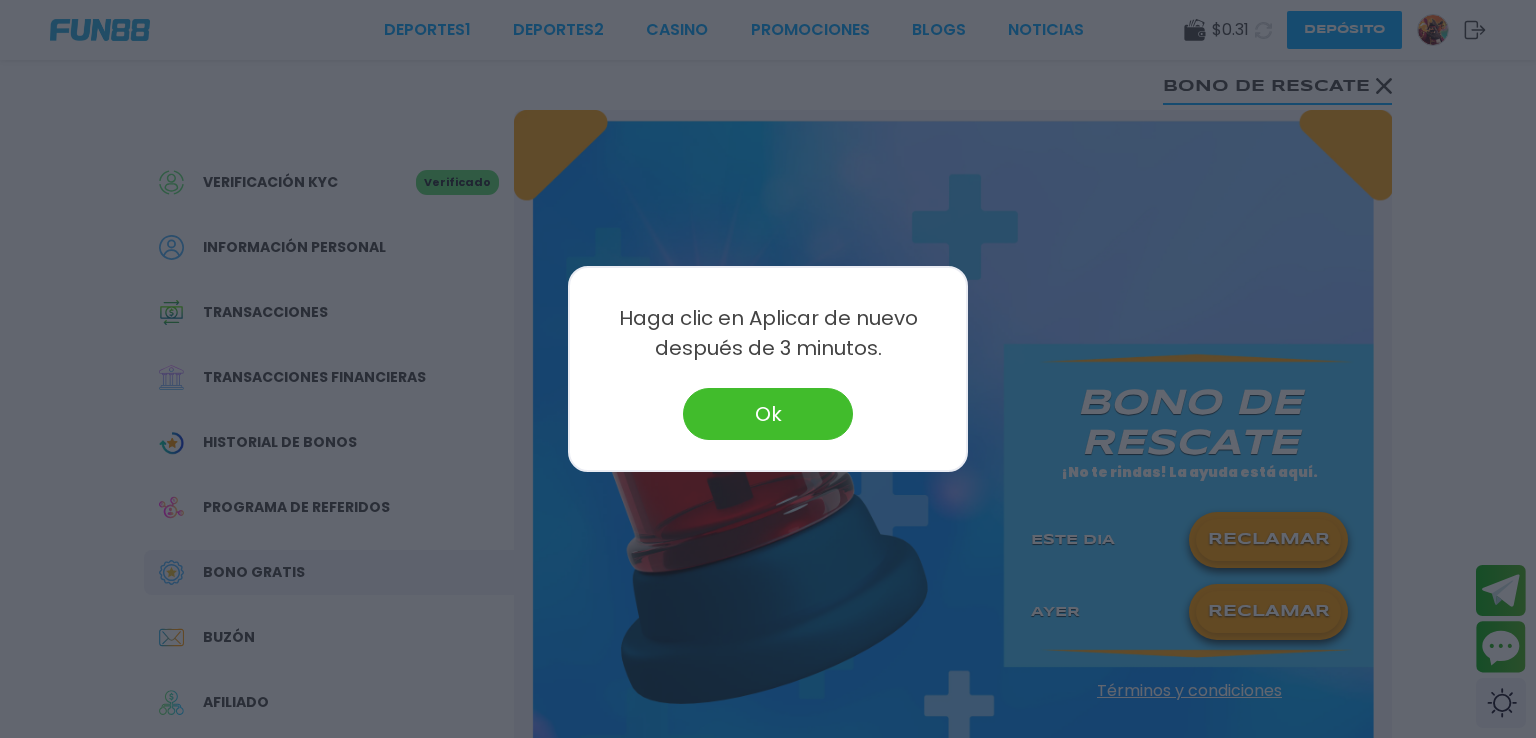 click on "Ok" at bounding box center (768, 414) 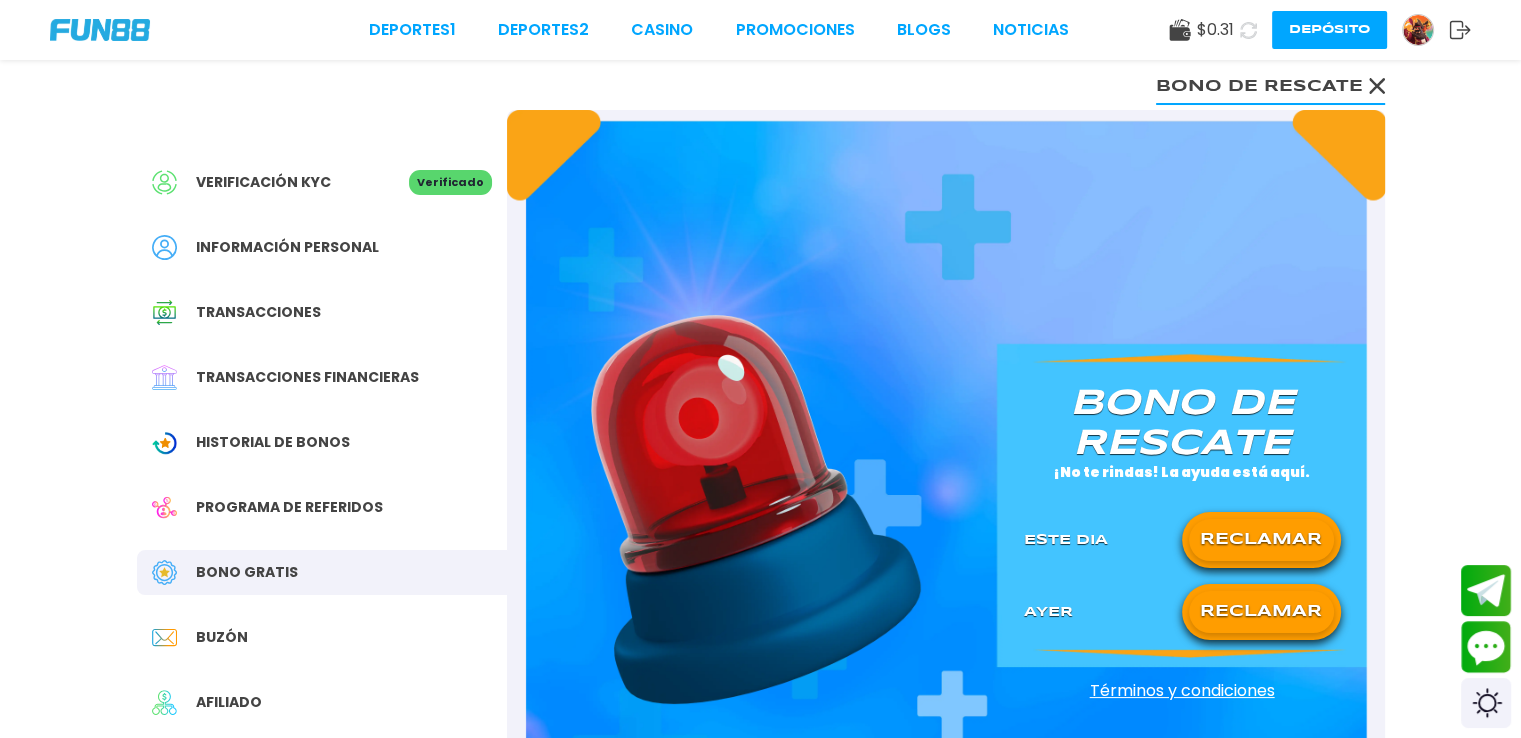 click on "RECLAMAR" at bounding box center [1261, 540] 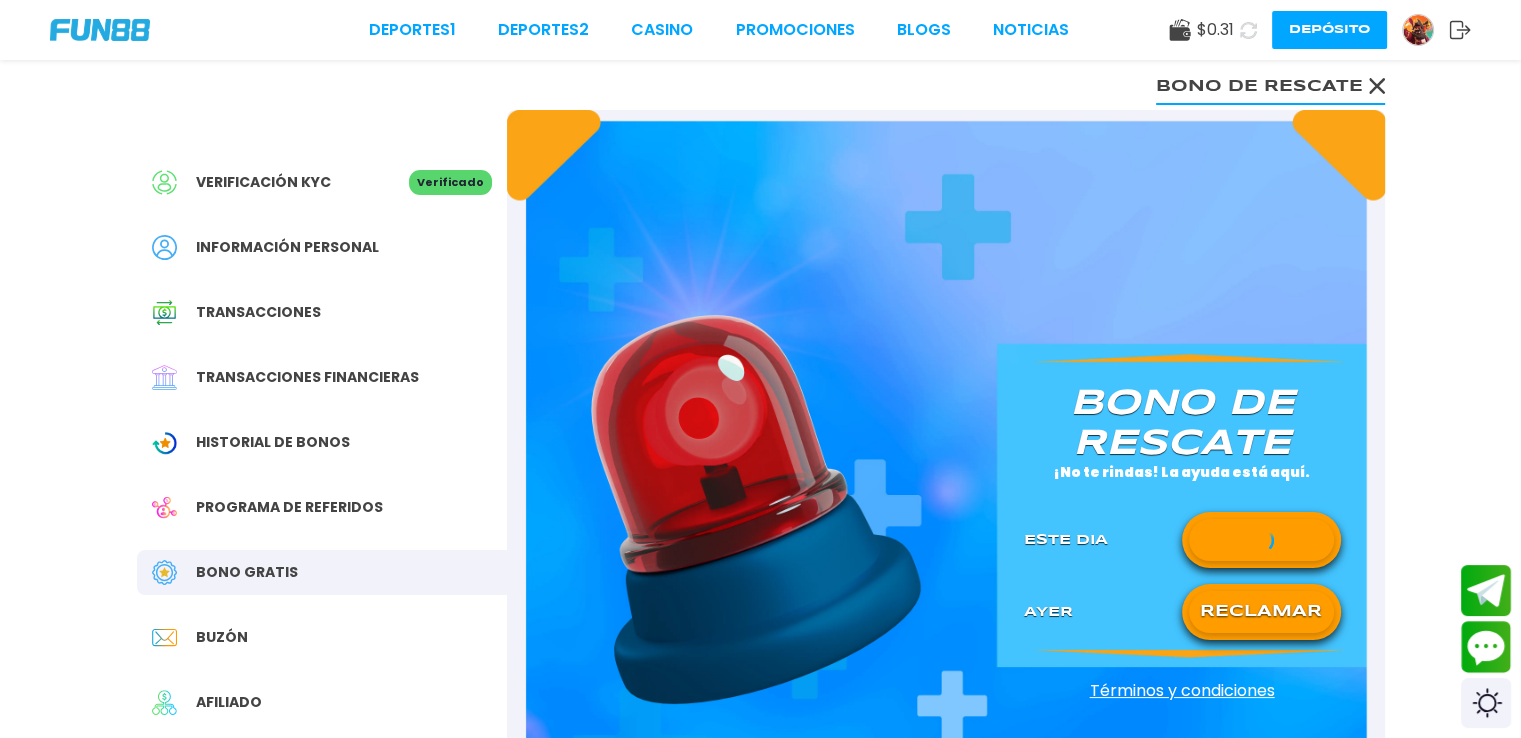 click on "RECLAMAR" at bounding box center [1261, 612] 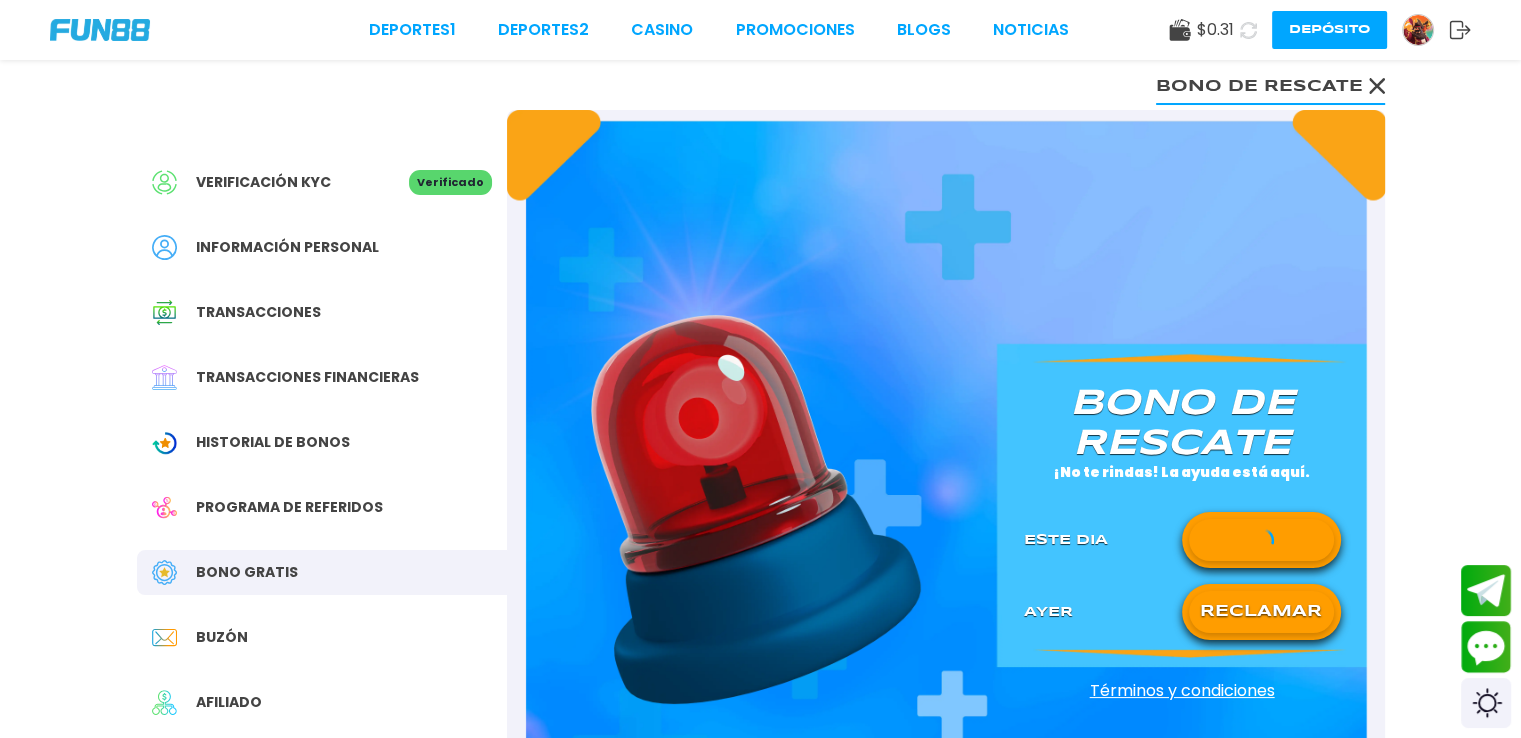 click on "RECLAMAR" at bounding box center [1261, 612] 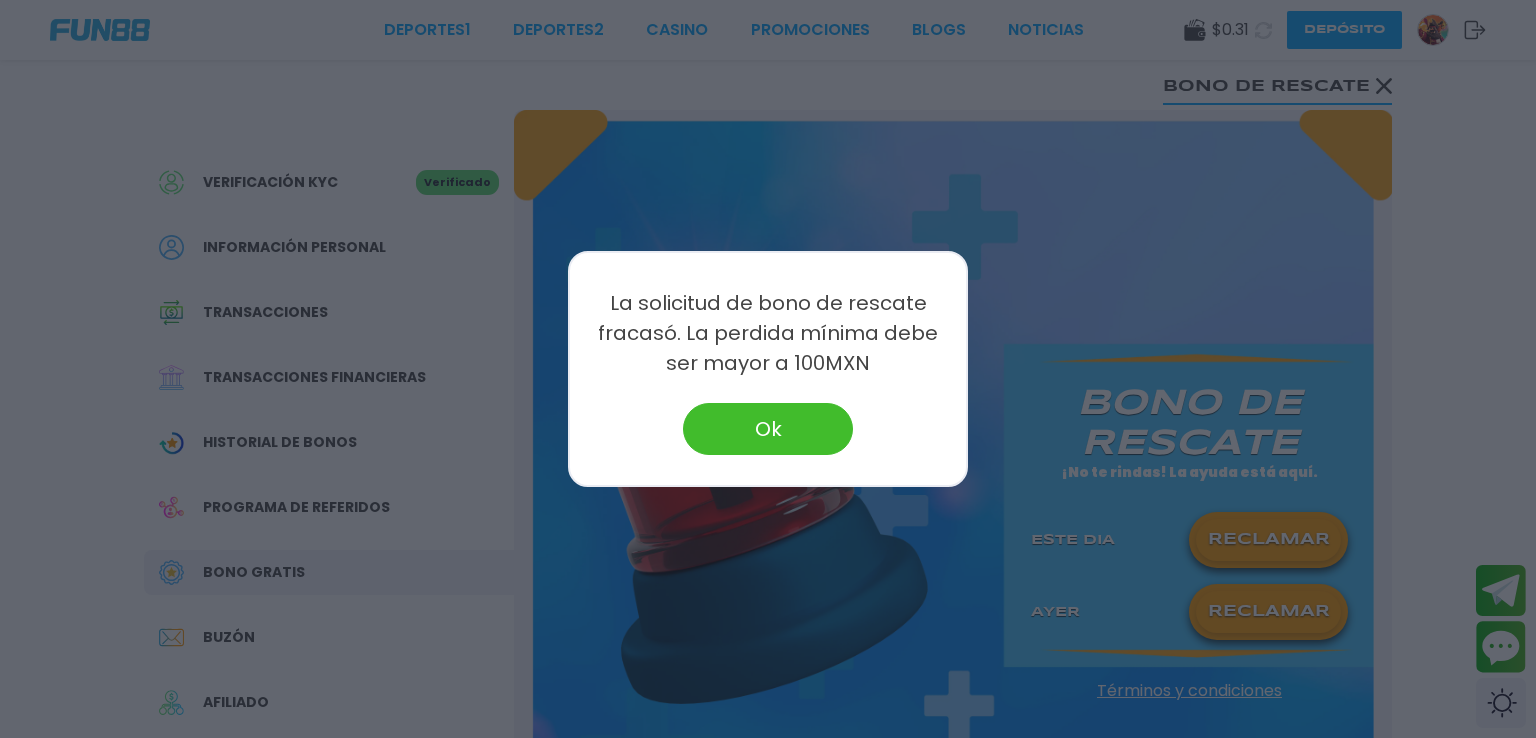 click at bounding box center [768, 369] 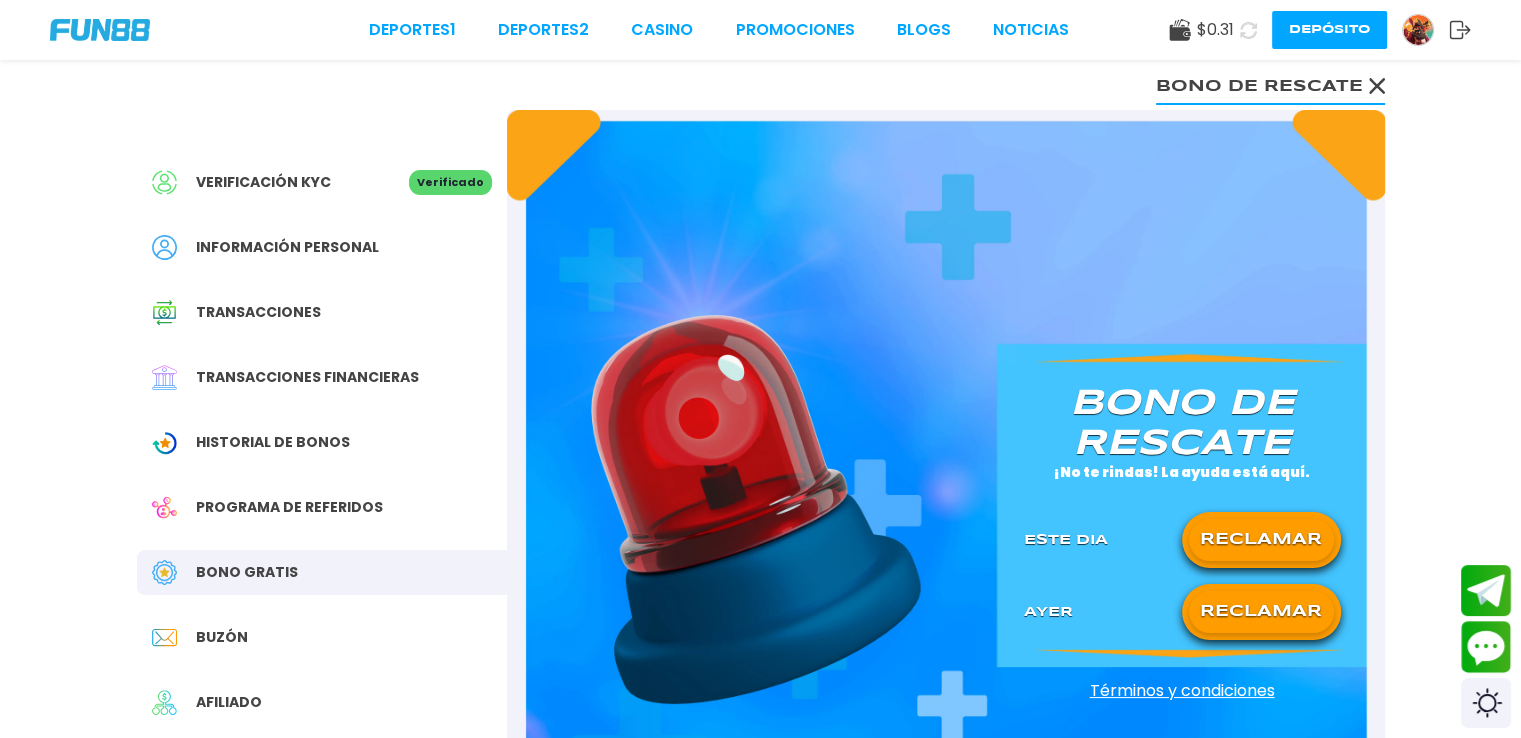 click on "RECLAMAR" at bounding box center [1261, 612] 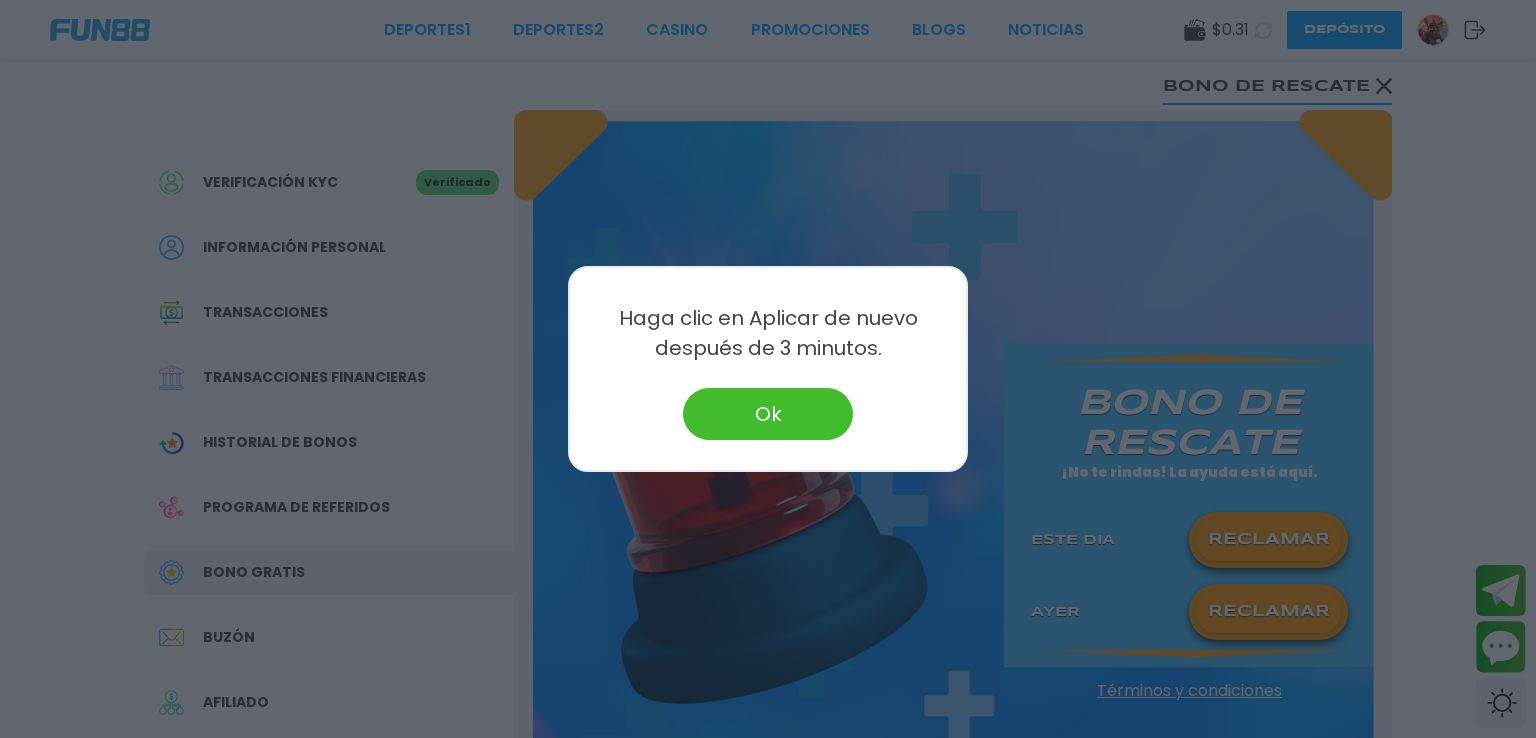 click on "Ok" at bounding box center [768, 414] 